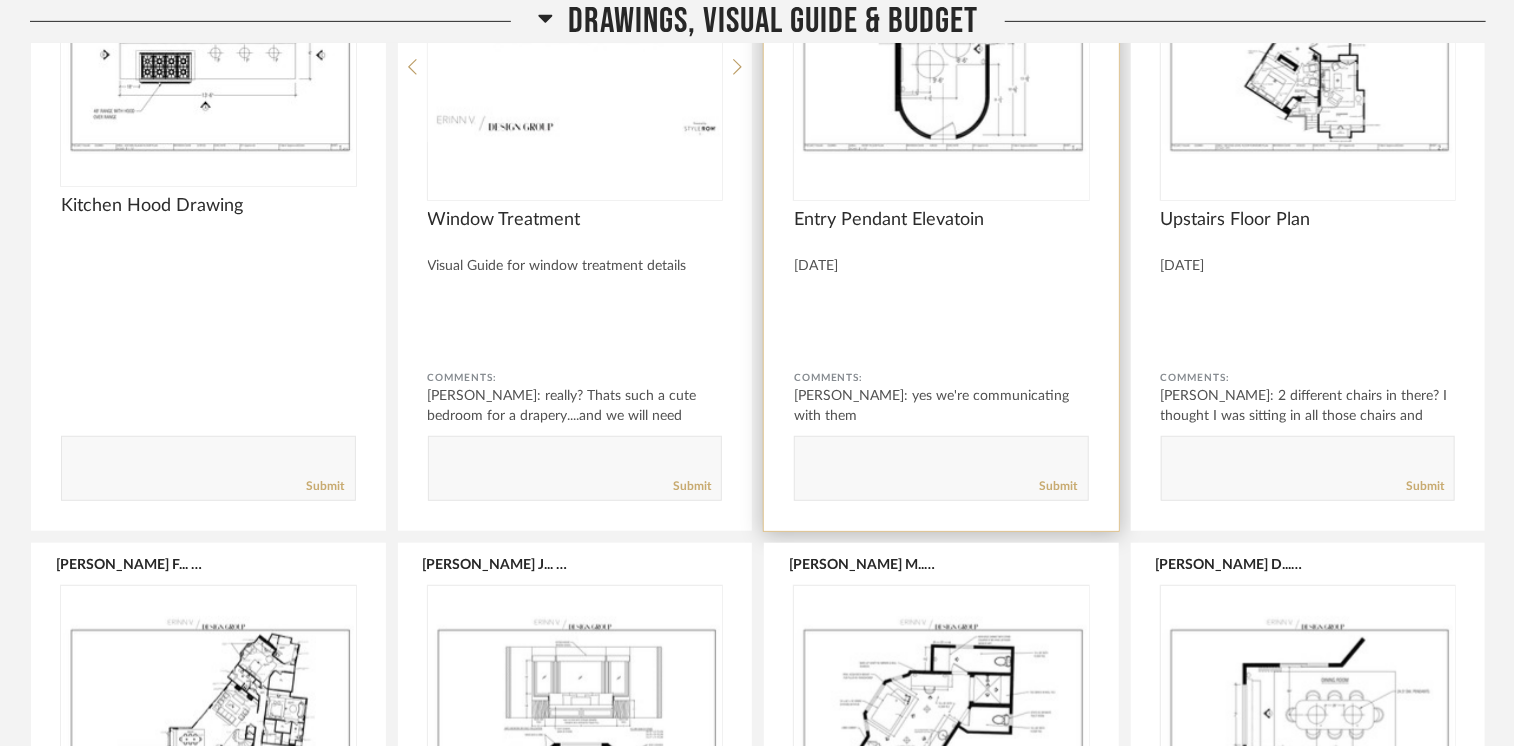 scroll, scrollTop: 500, scrollLeft: 0, axis: vertical 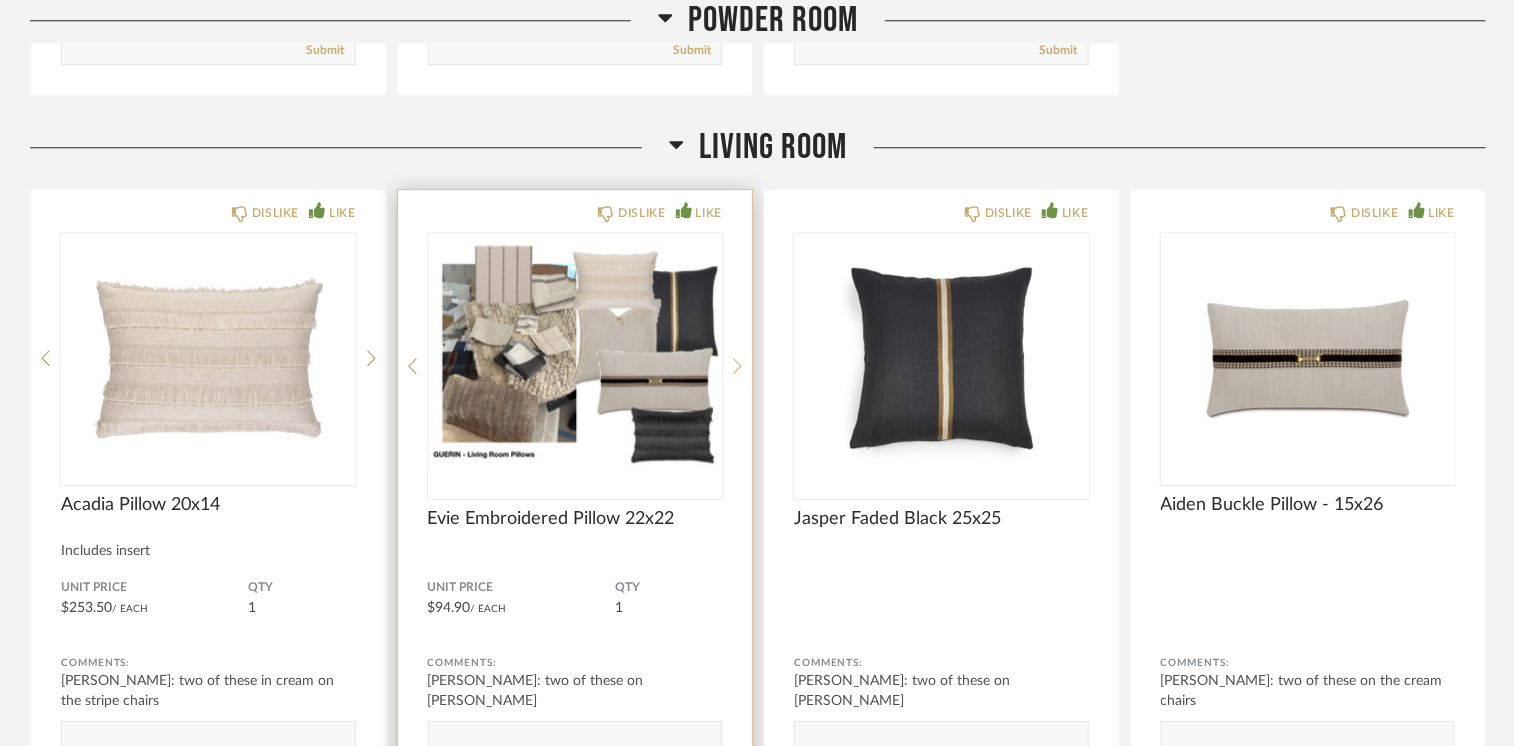 click 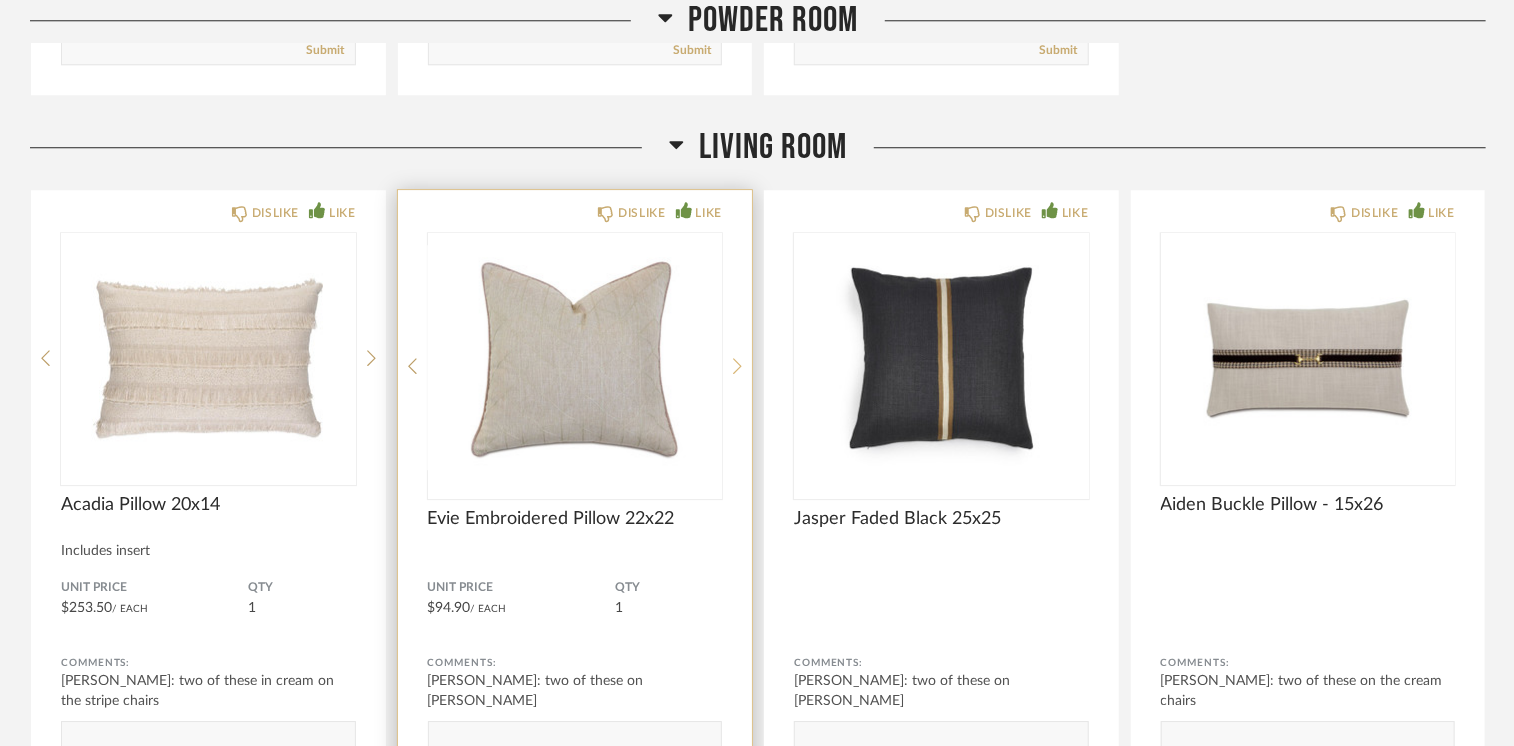click 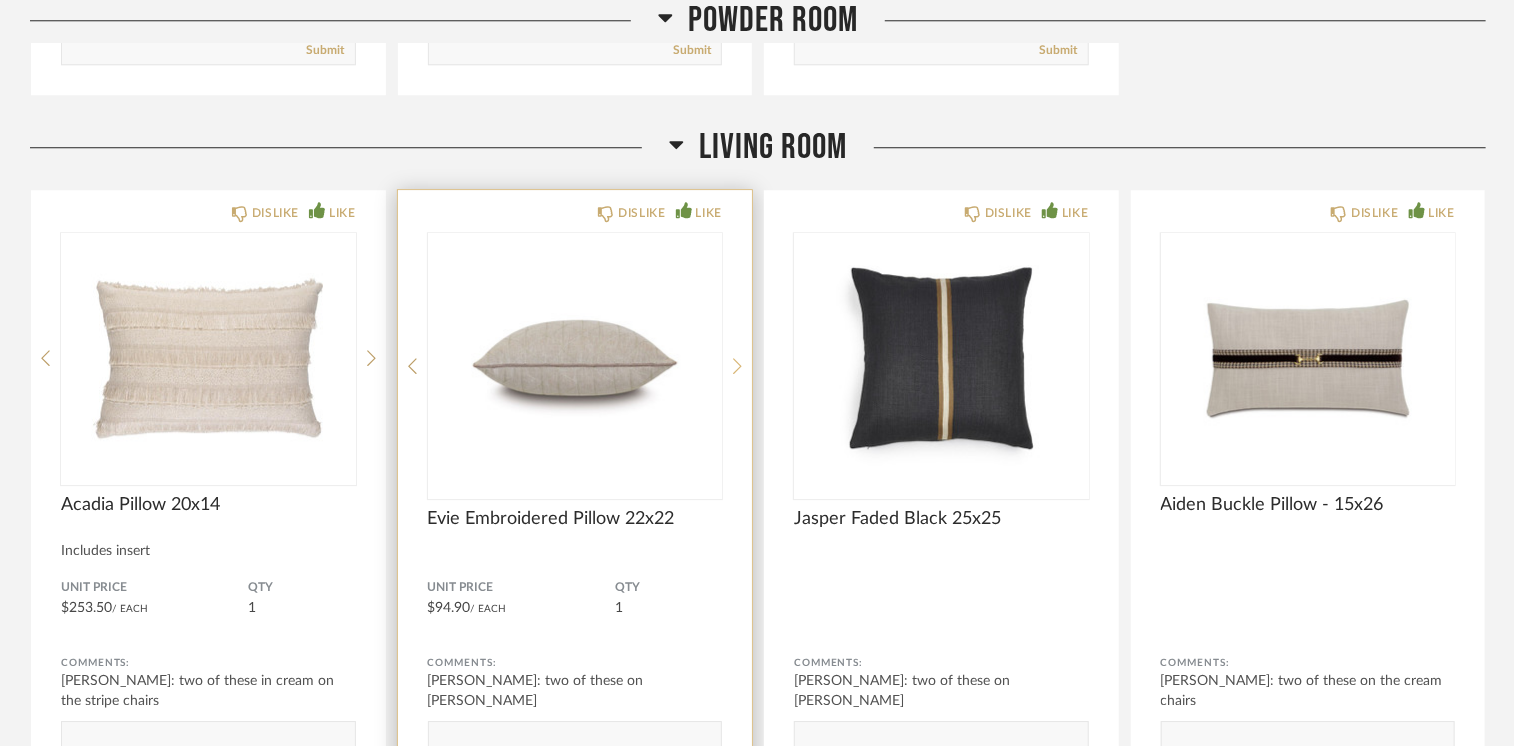 click 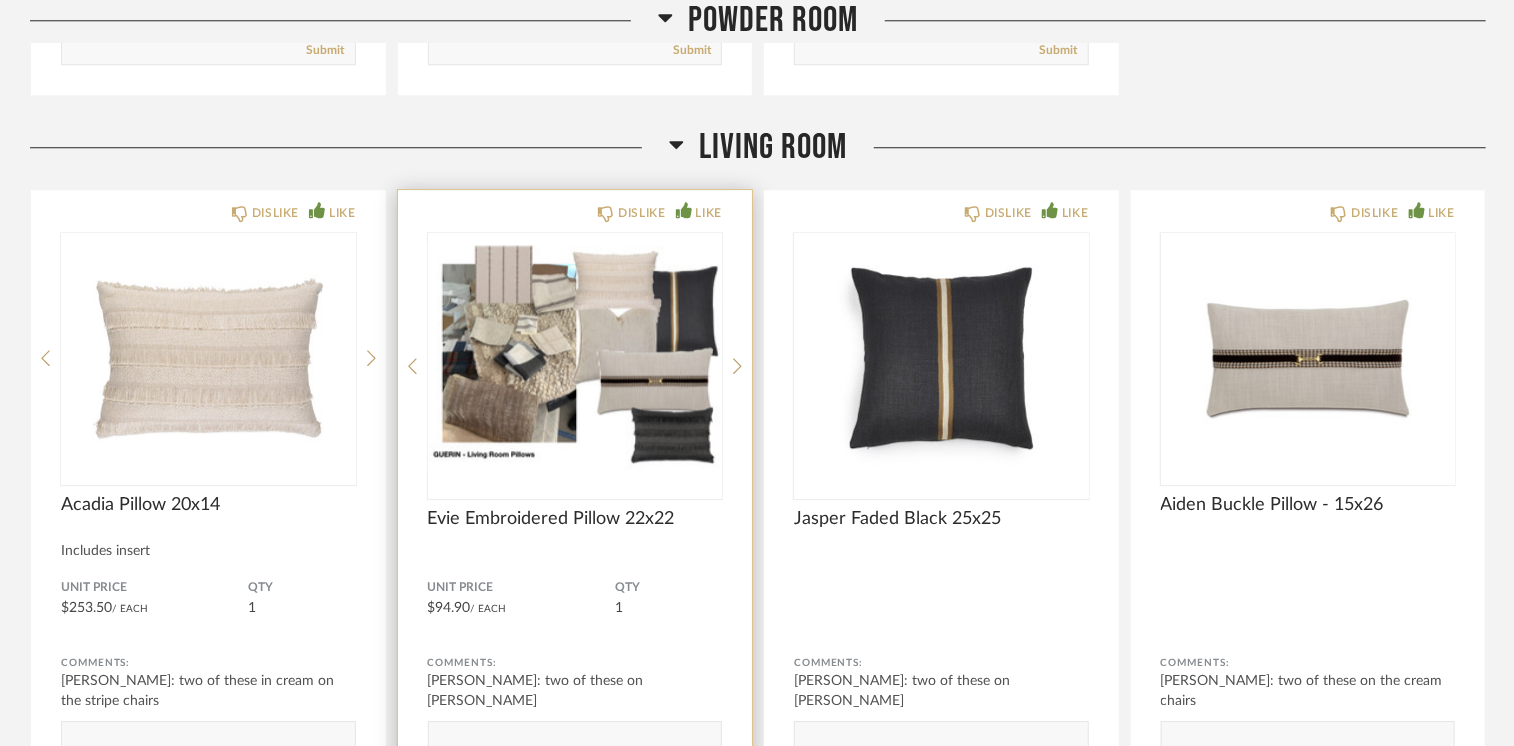 click at bounding box center [575, 358] 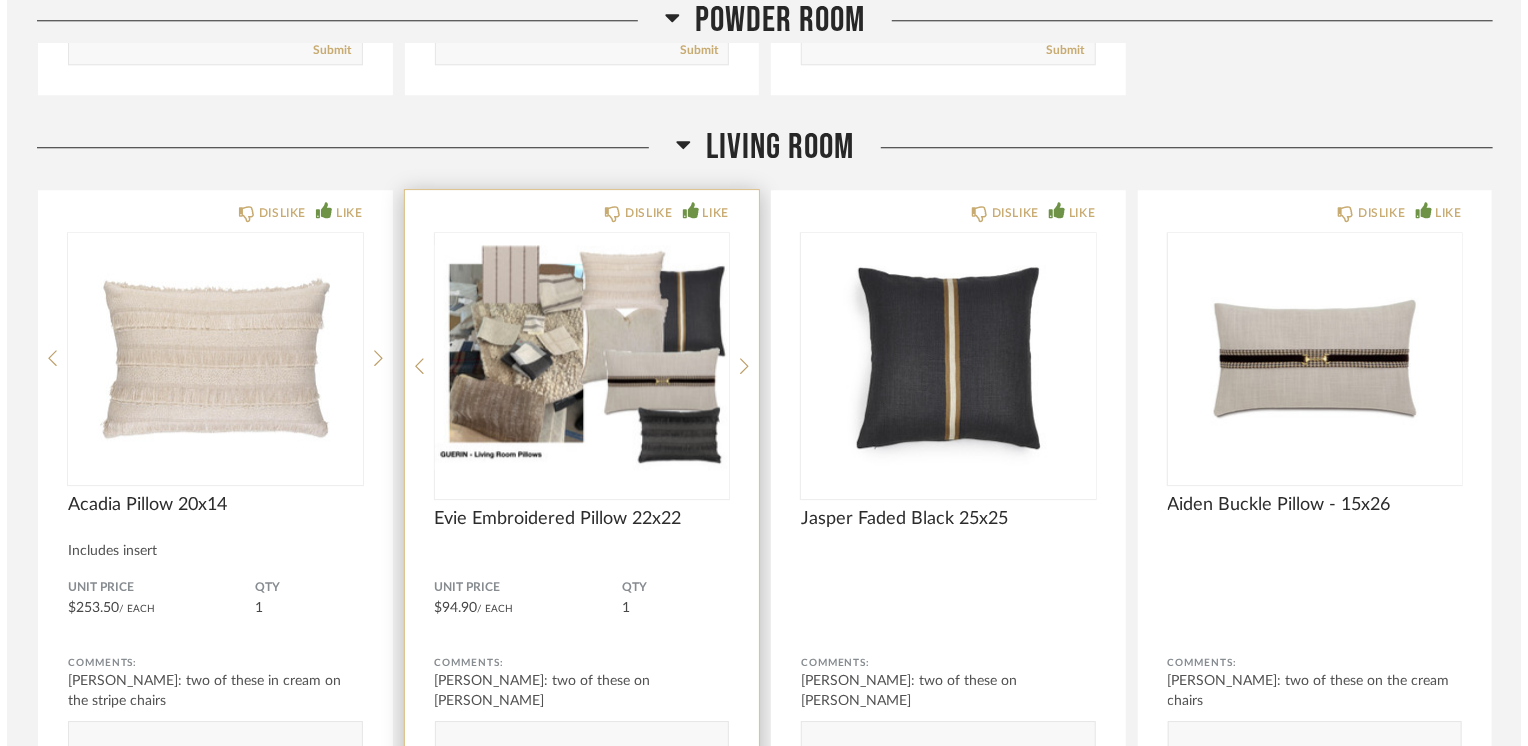 scroll, scrollTop: 0, scrollLeft: 0, axis: both 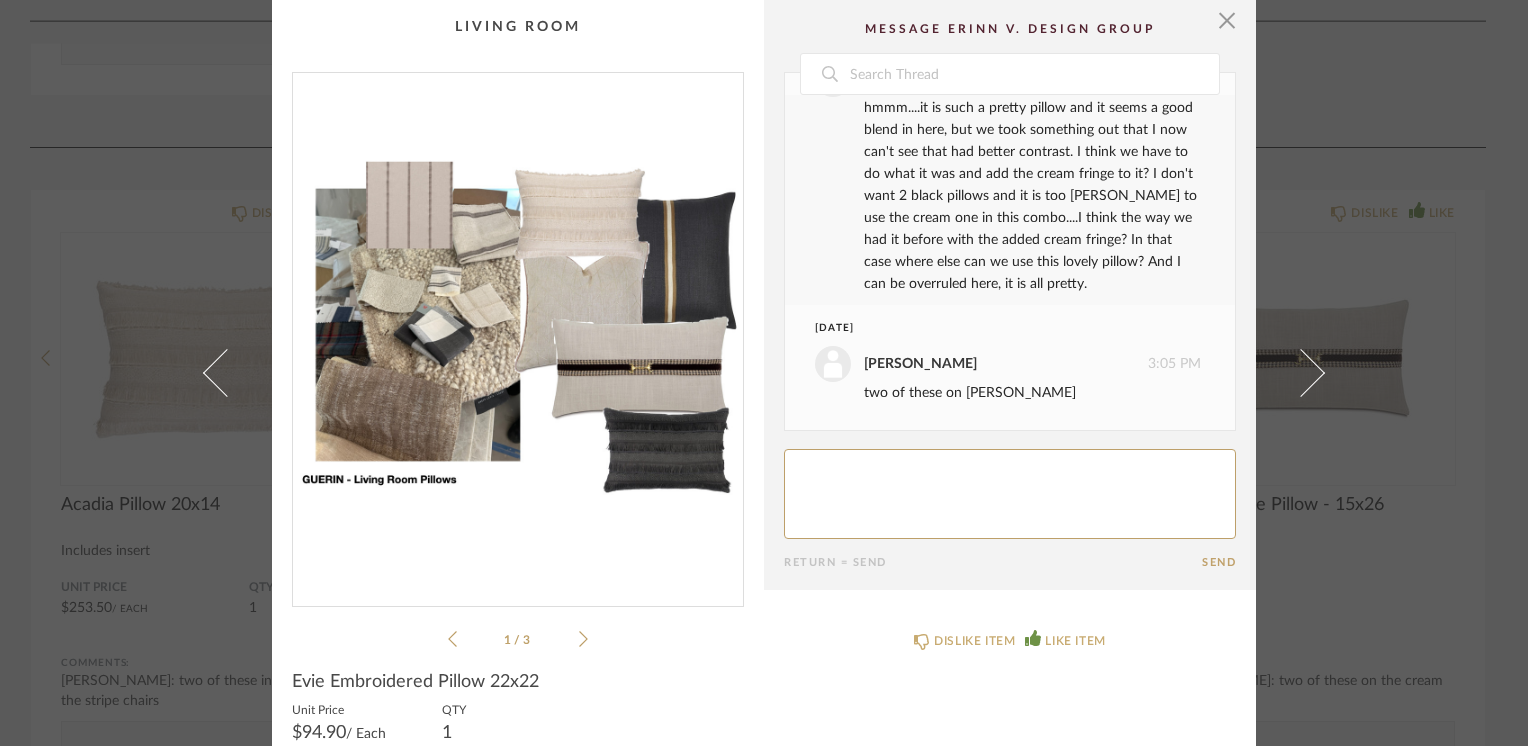 click at bounding box center [518, 331] 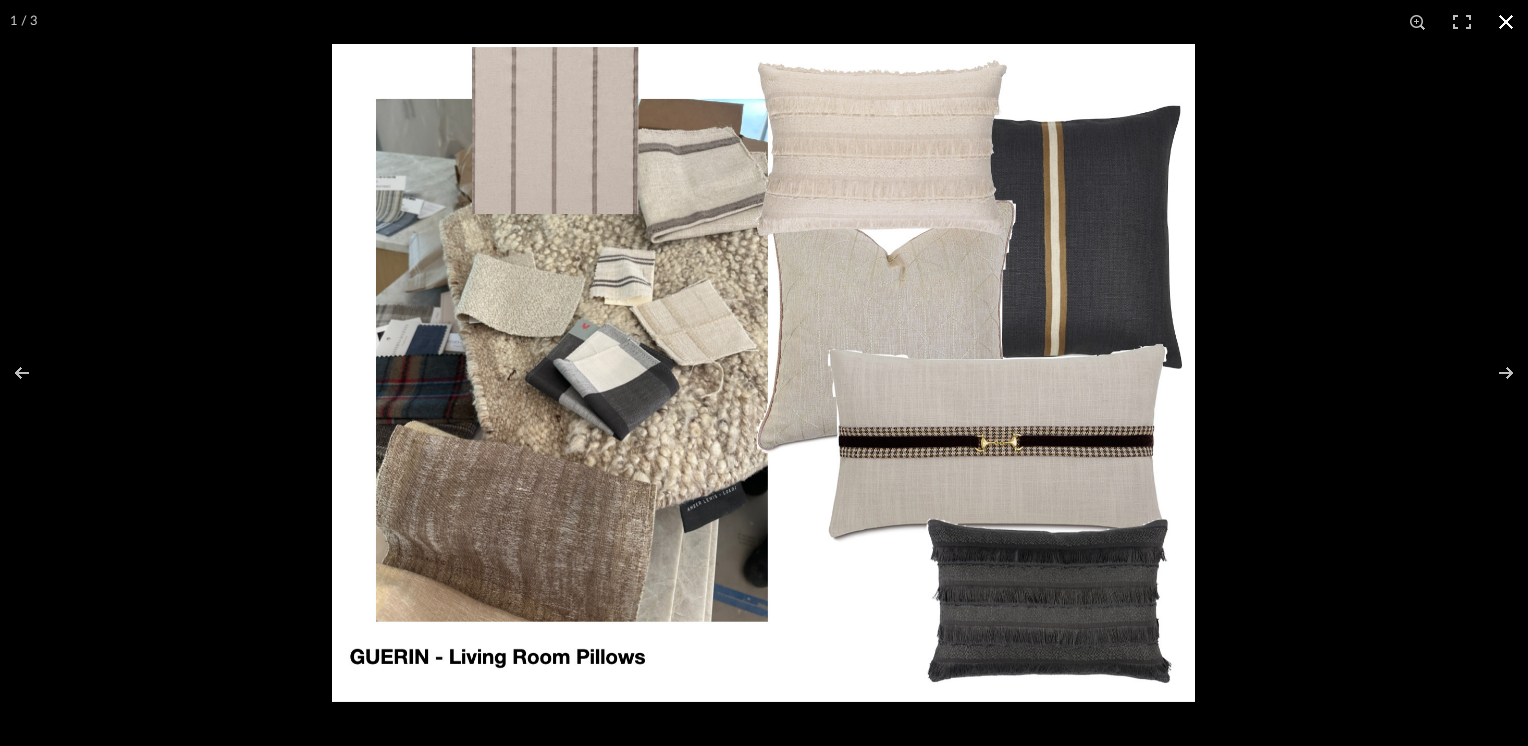 click at bounding box center [1506, 22] 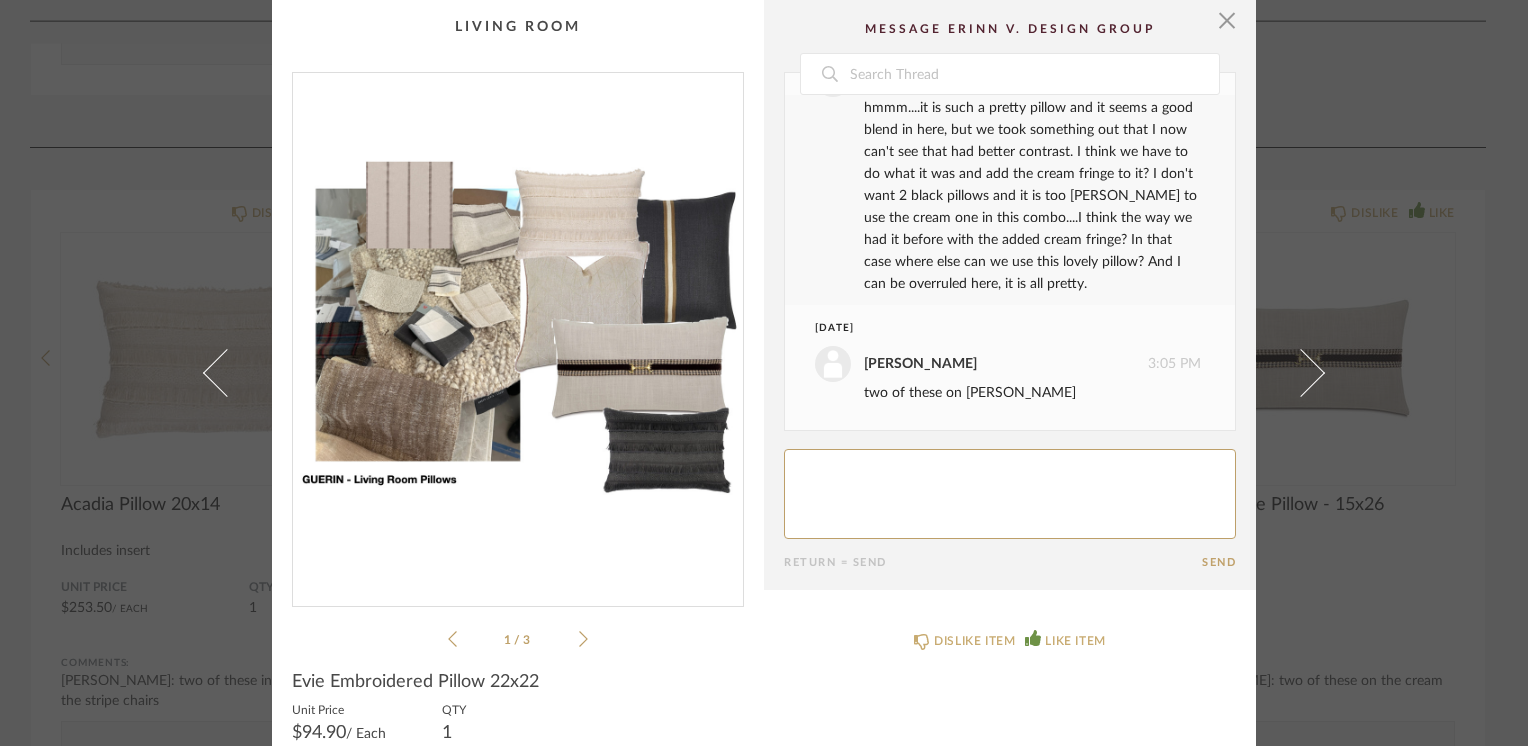 drag, startPoint x: 1216, startPoint y: 24, endPoint x: 1124, endPoint y: 133, distance: 142.6359 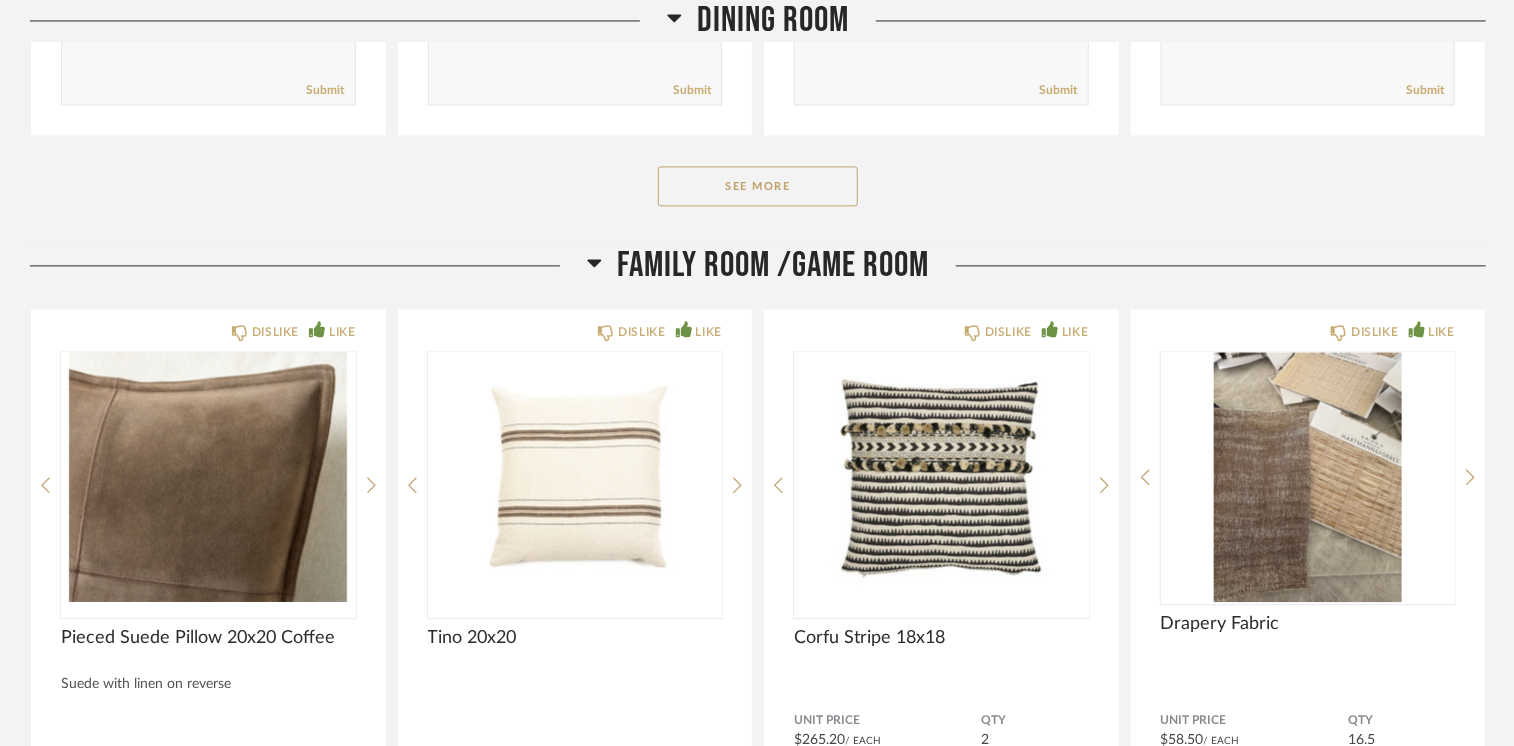 scroll, scrollTop: 9800, scrollLeft: 0, axis: vertical 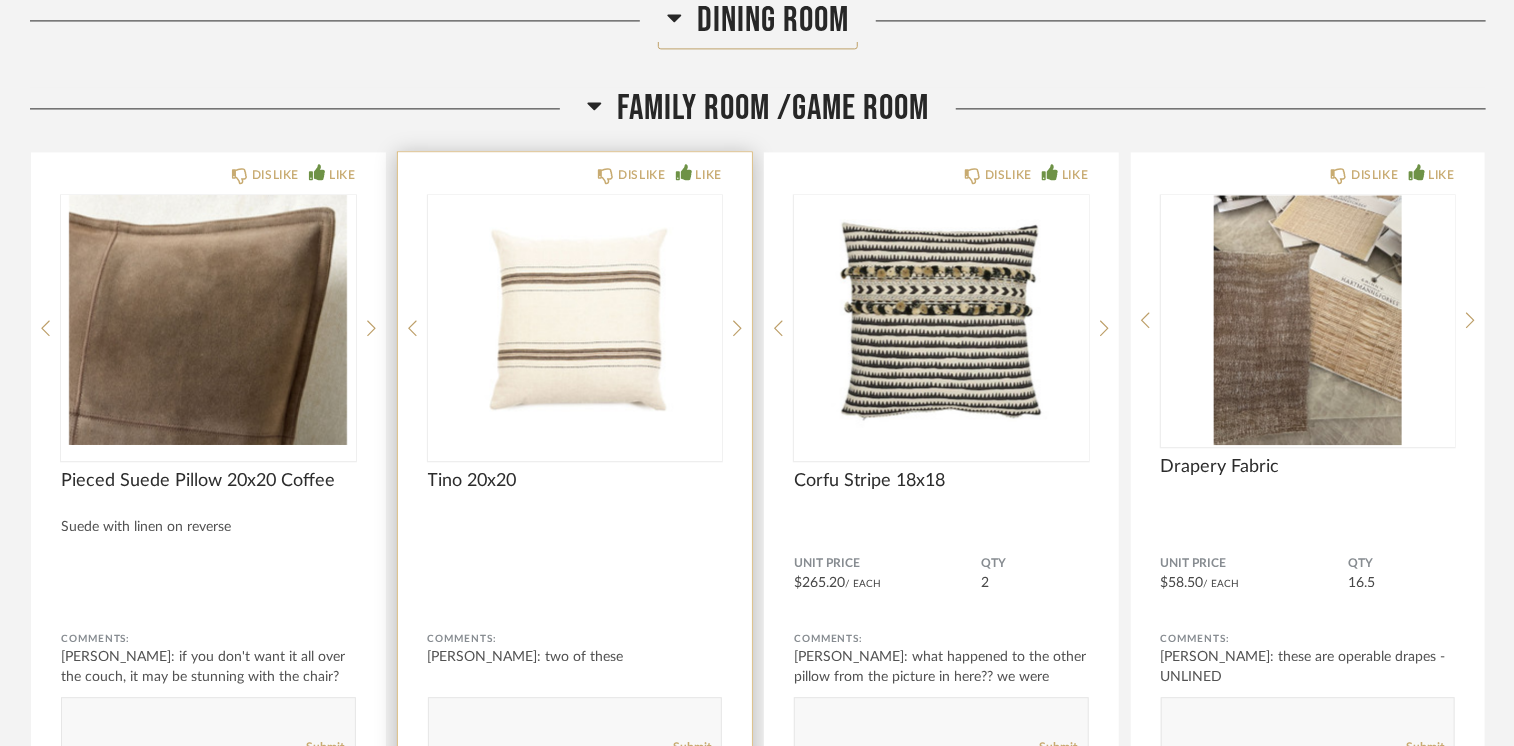 click on "DISLIKE LIKE Tino 20x20 Comments: [PERSON_NAME]: two of these       Submit" 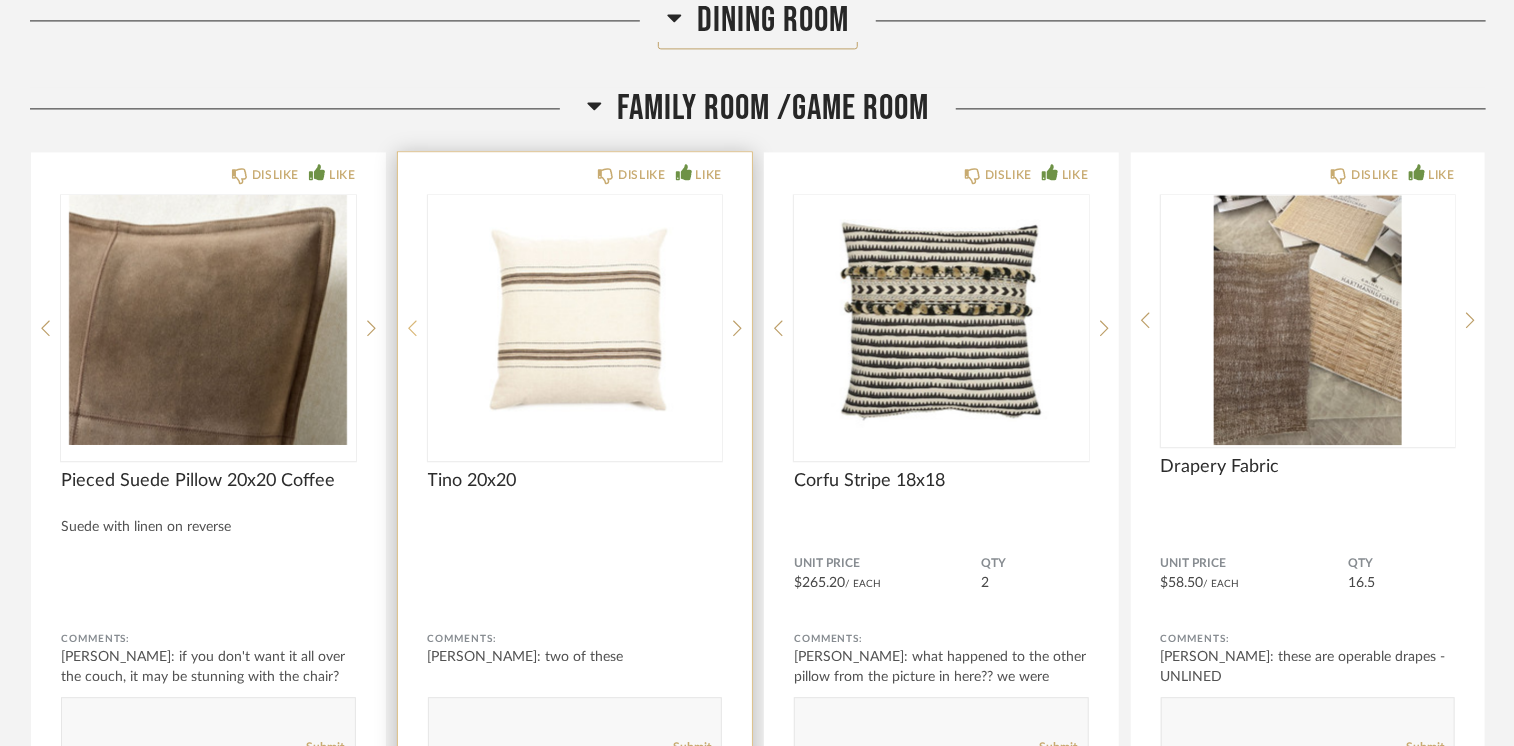 click 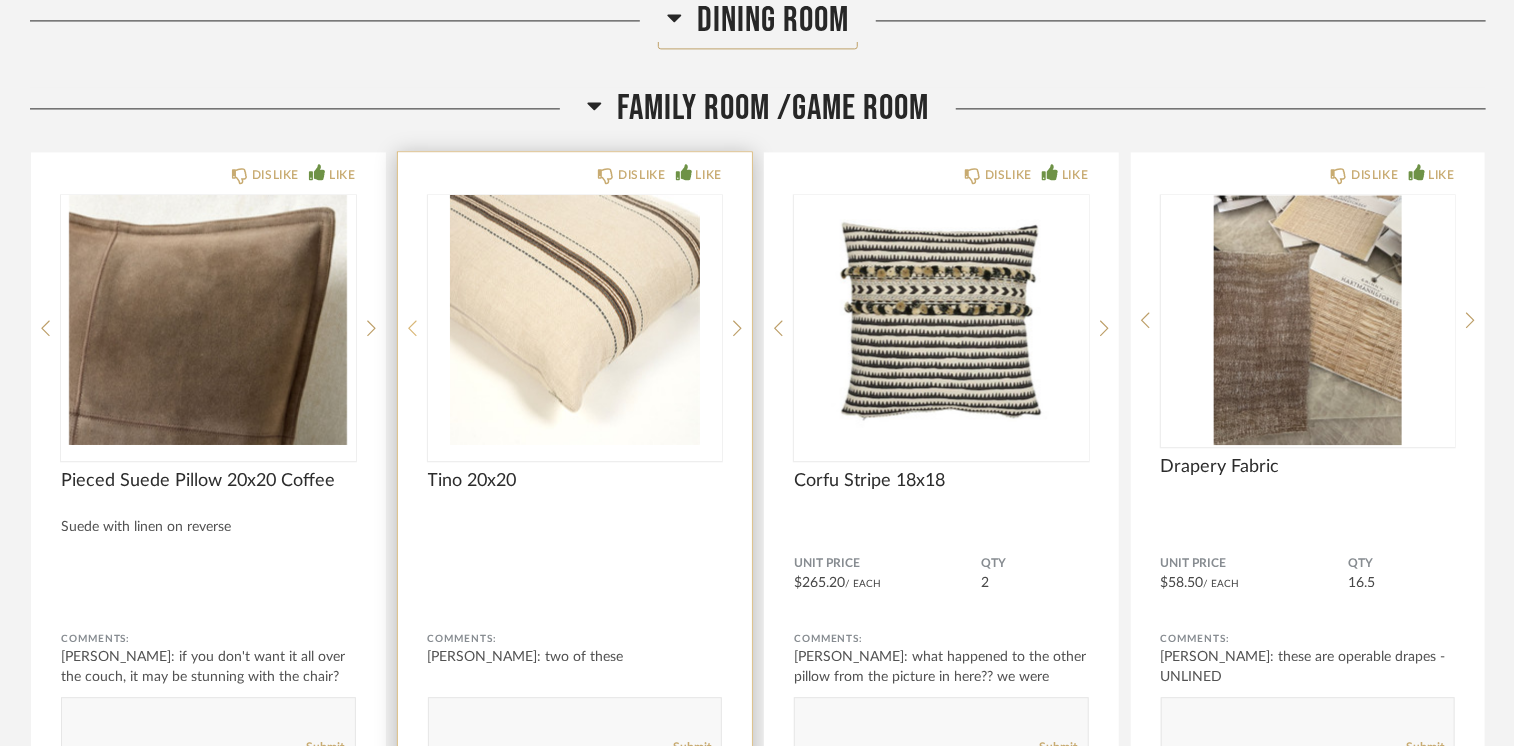 click 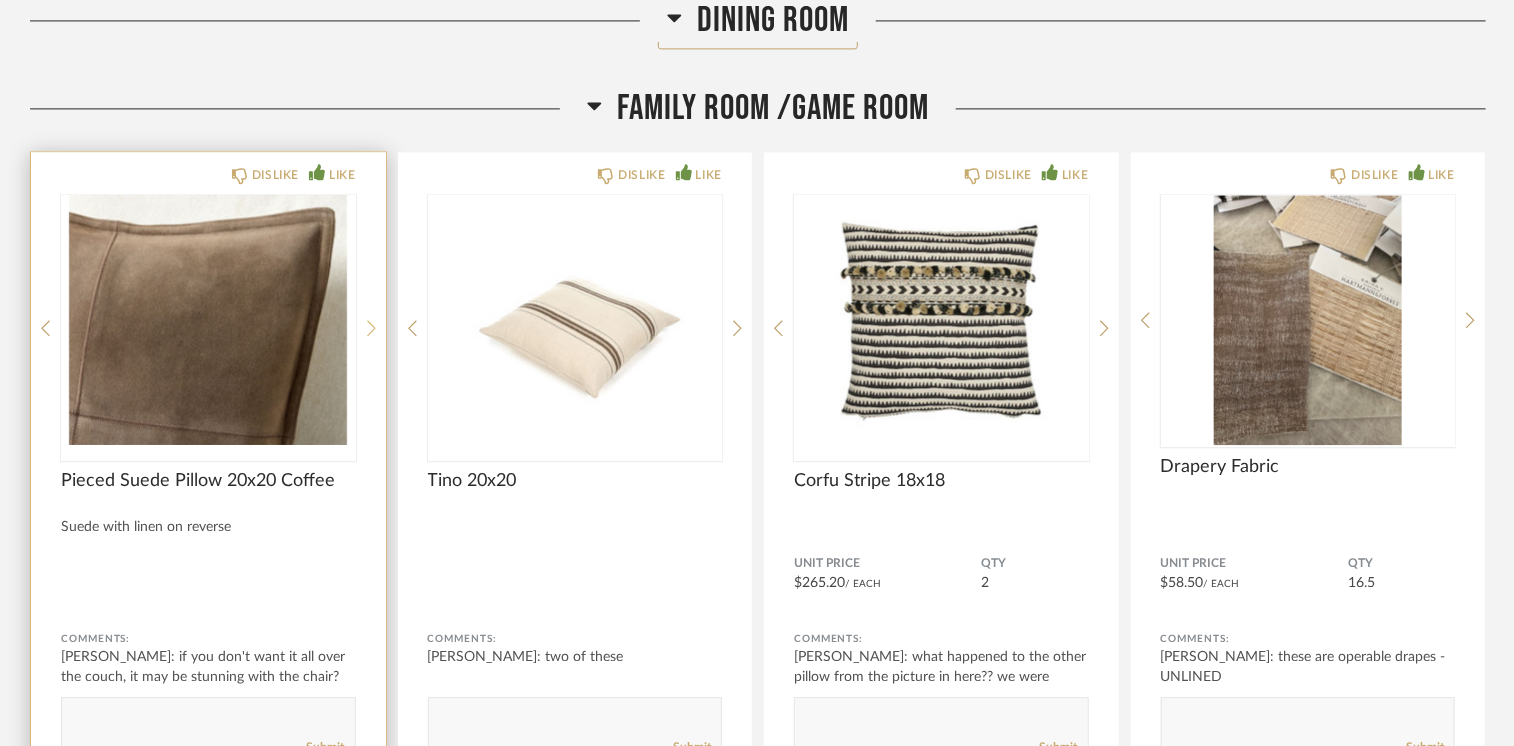 click 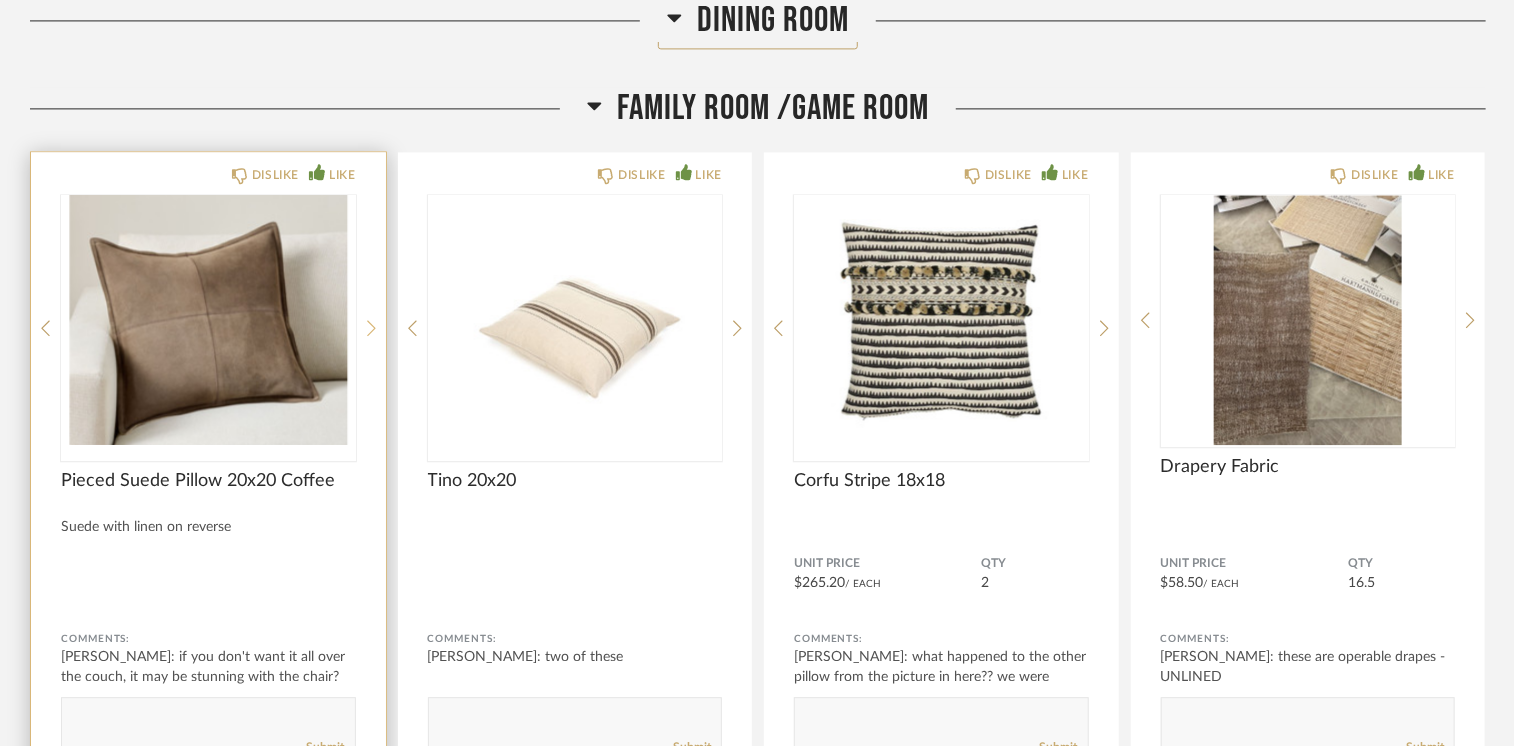 click 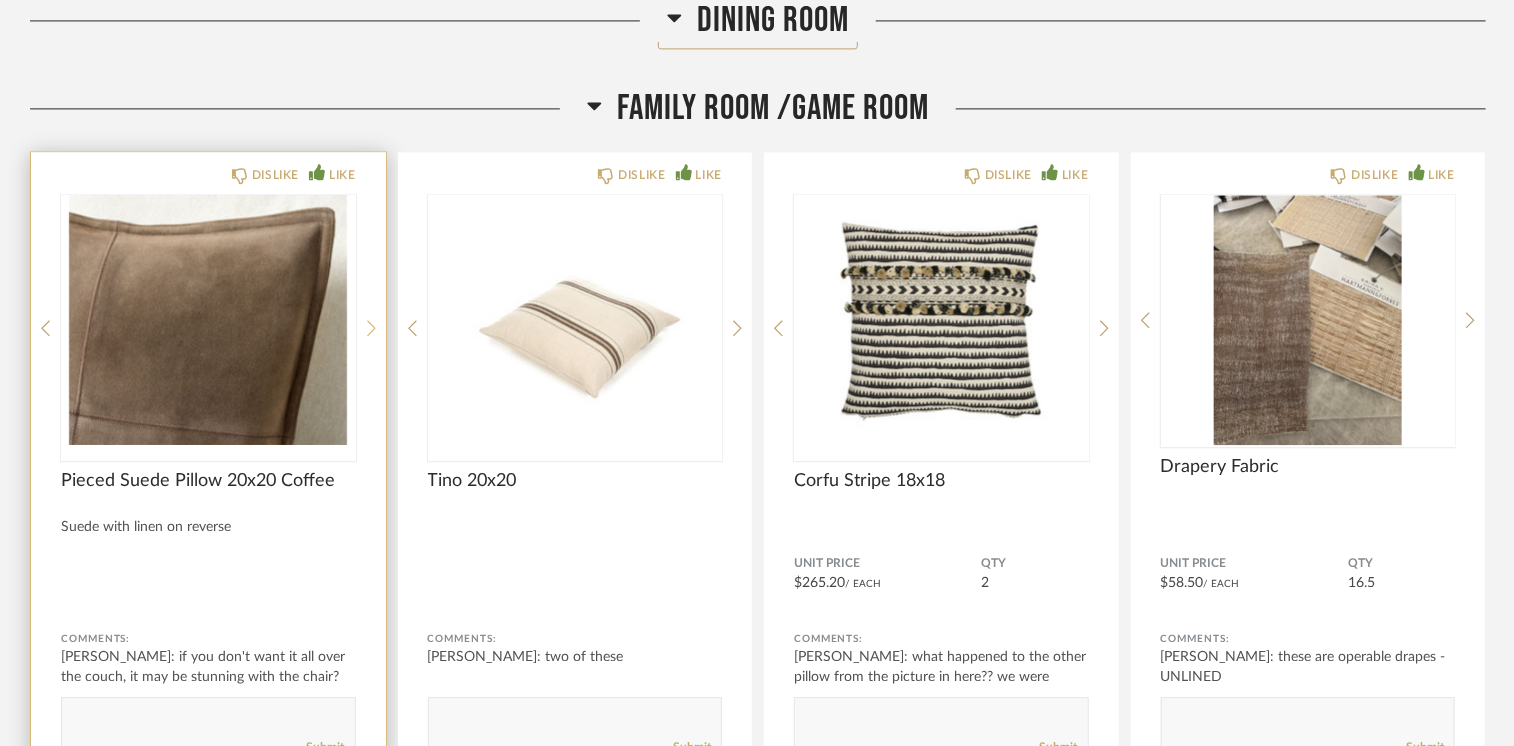 click 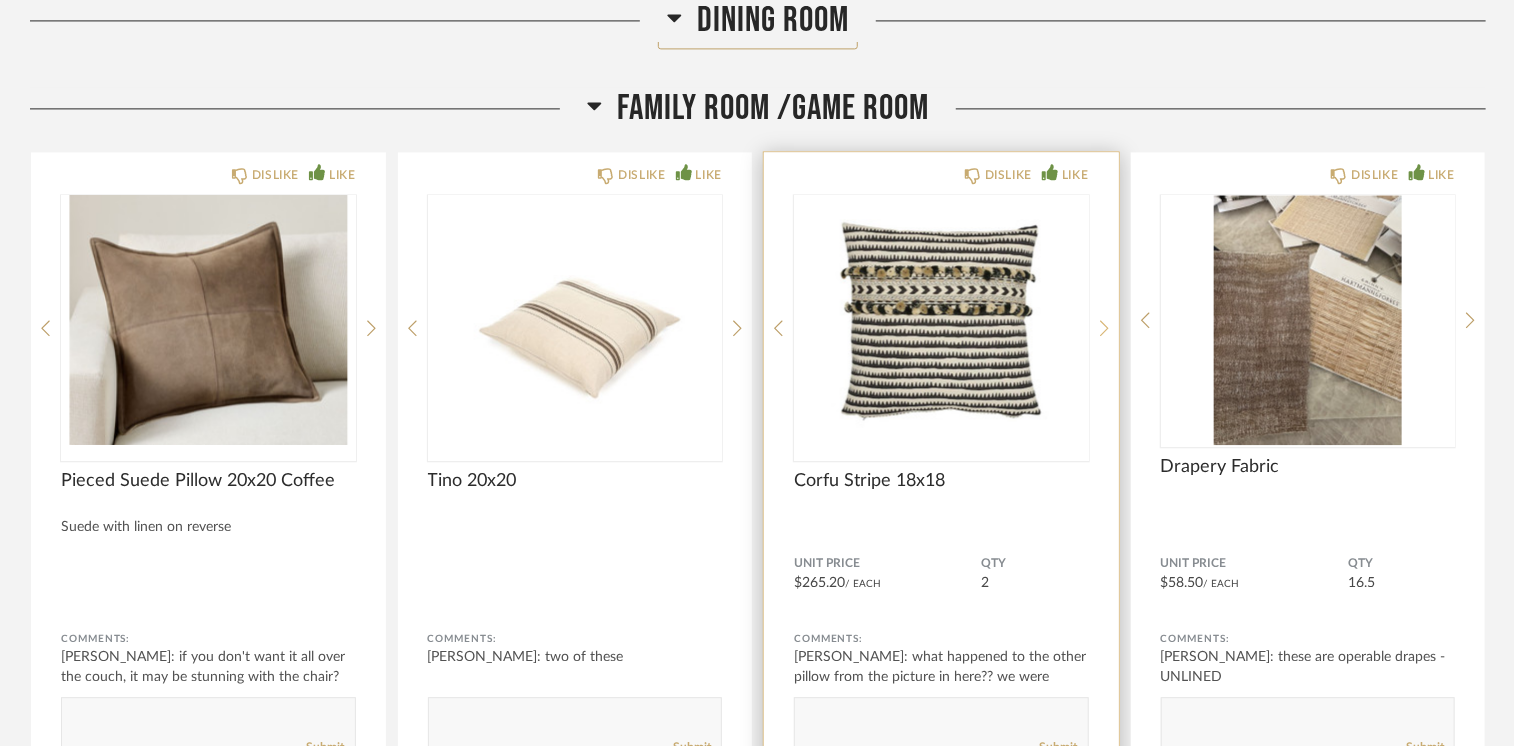 click on "DISLIKE LIKE Corfu Stripe 18x18 Unit Price $265.20  / Each  QTY  2 Comments: [PERSON_NAME]: what happened to the other pillow from the picture in here?? we were ordering 3 ...       Submit" 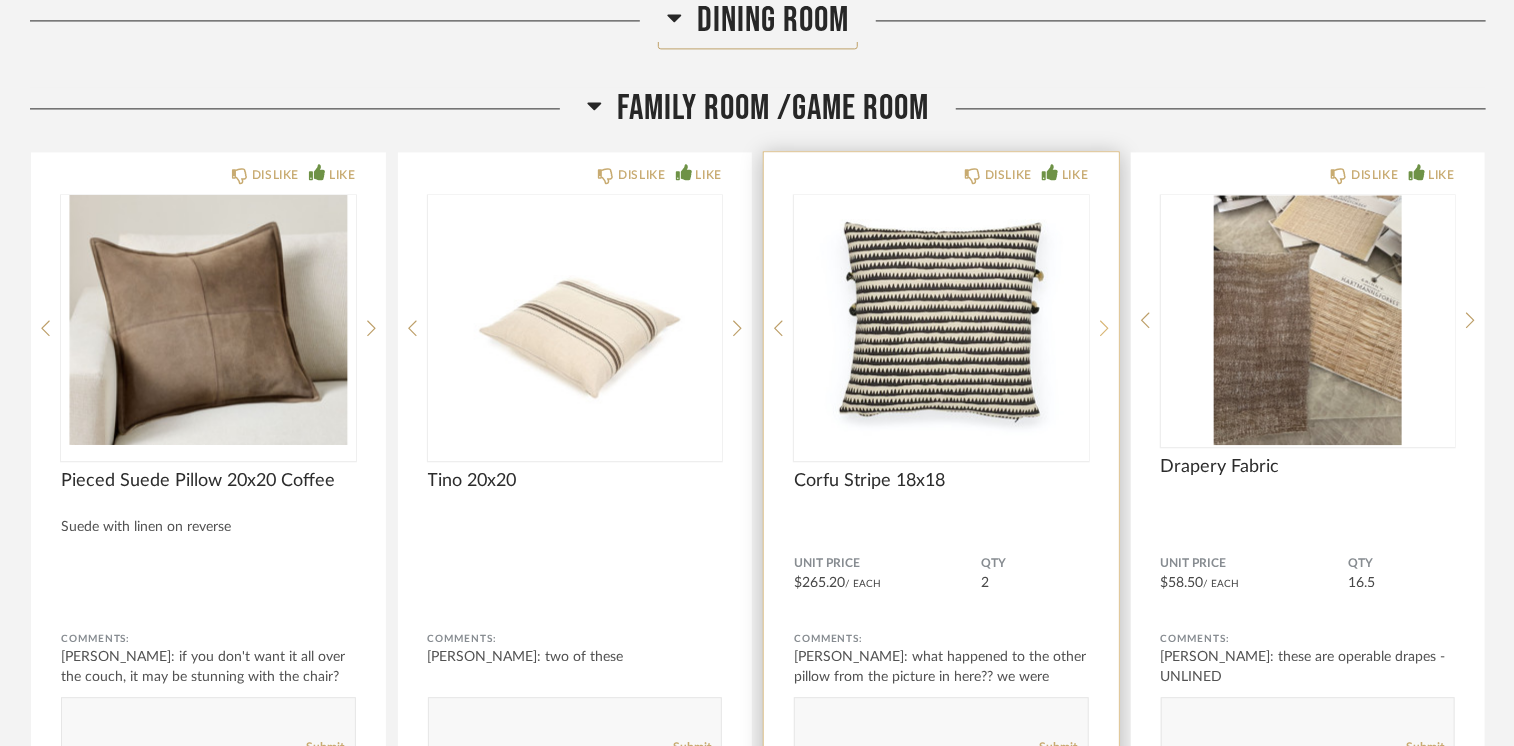 click 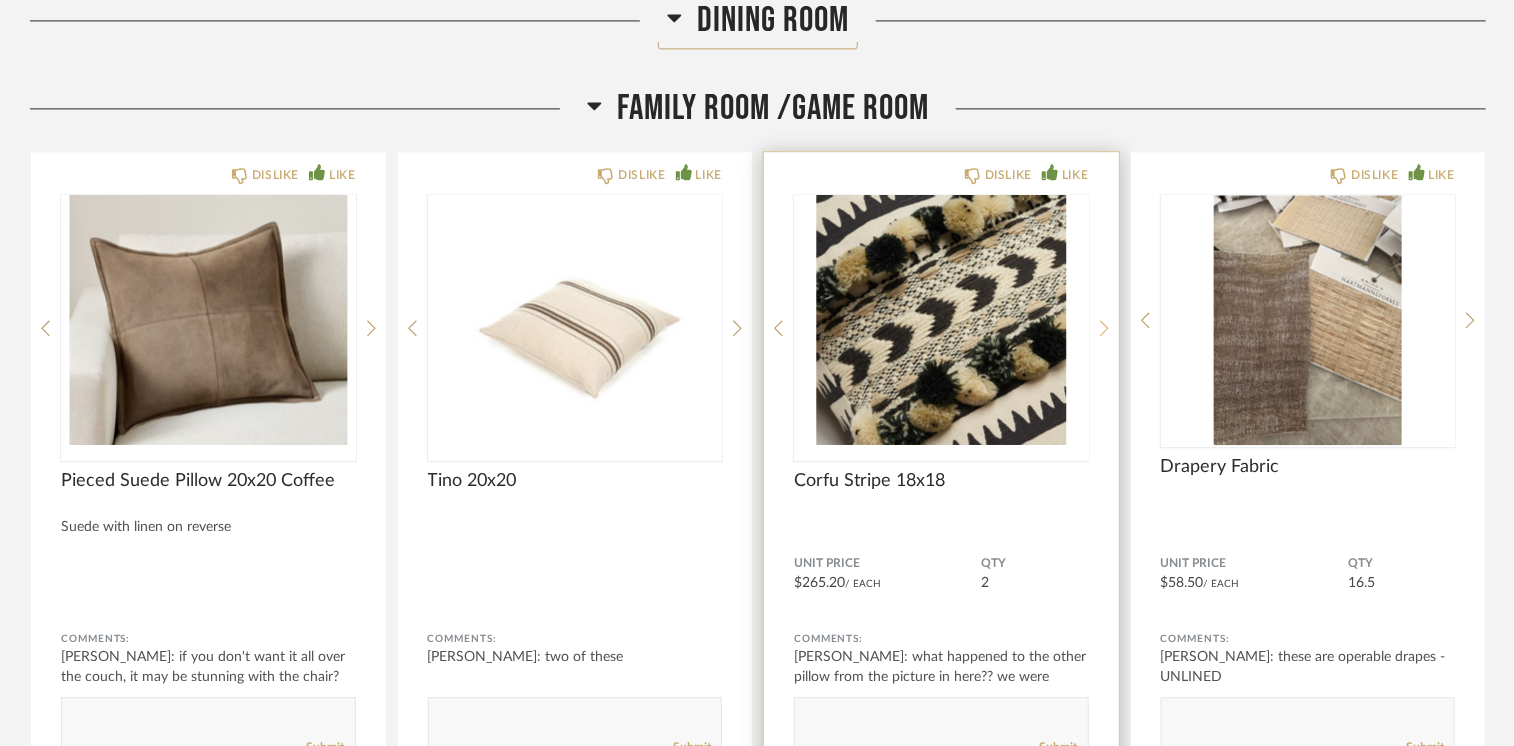 click 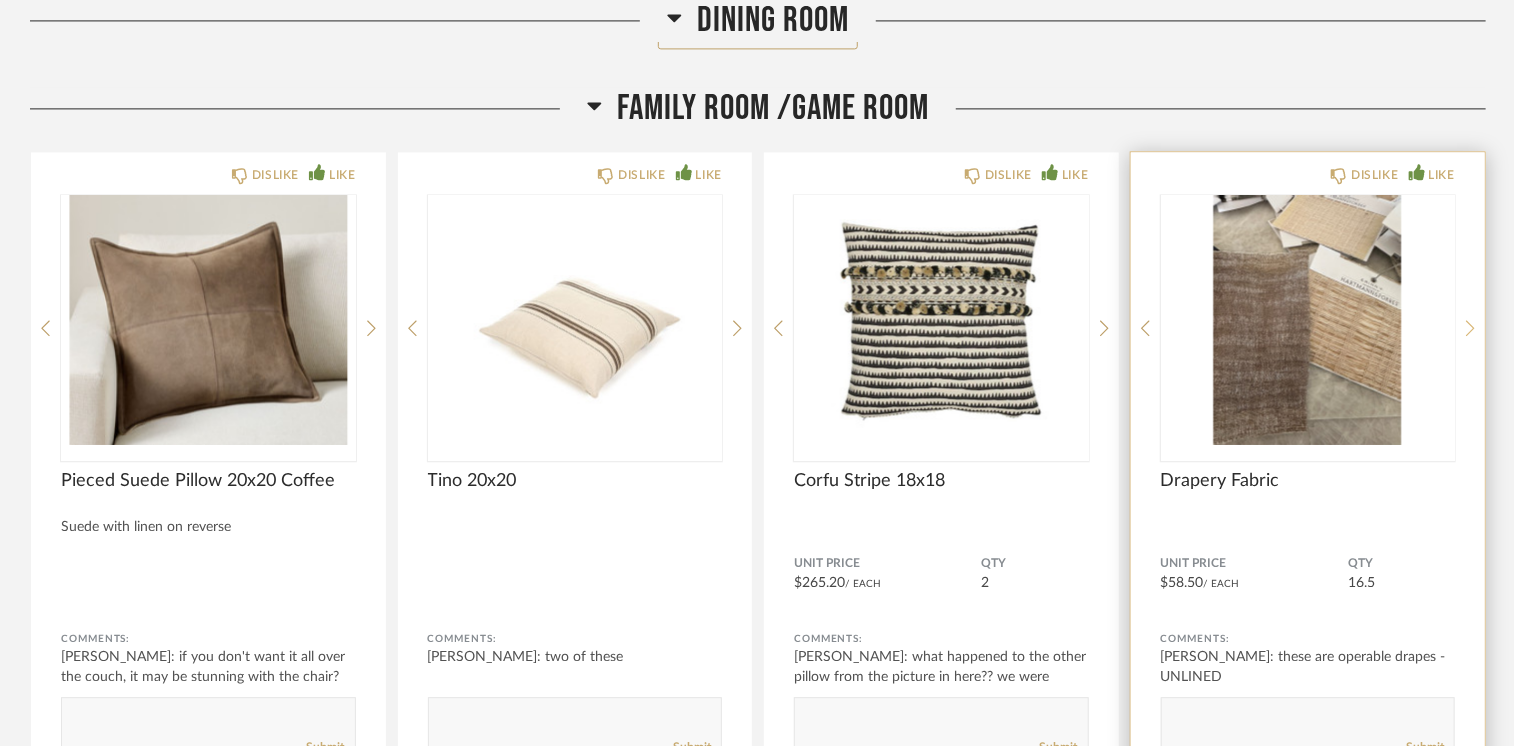 click 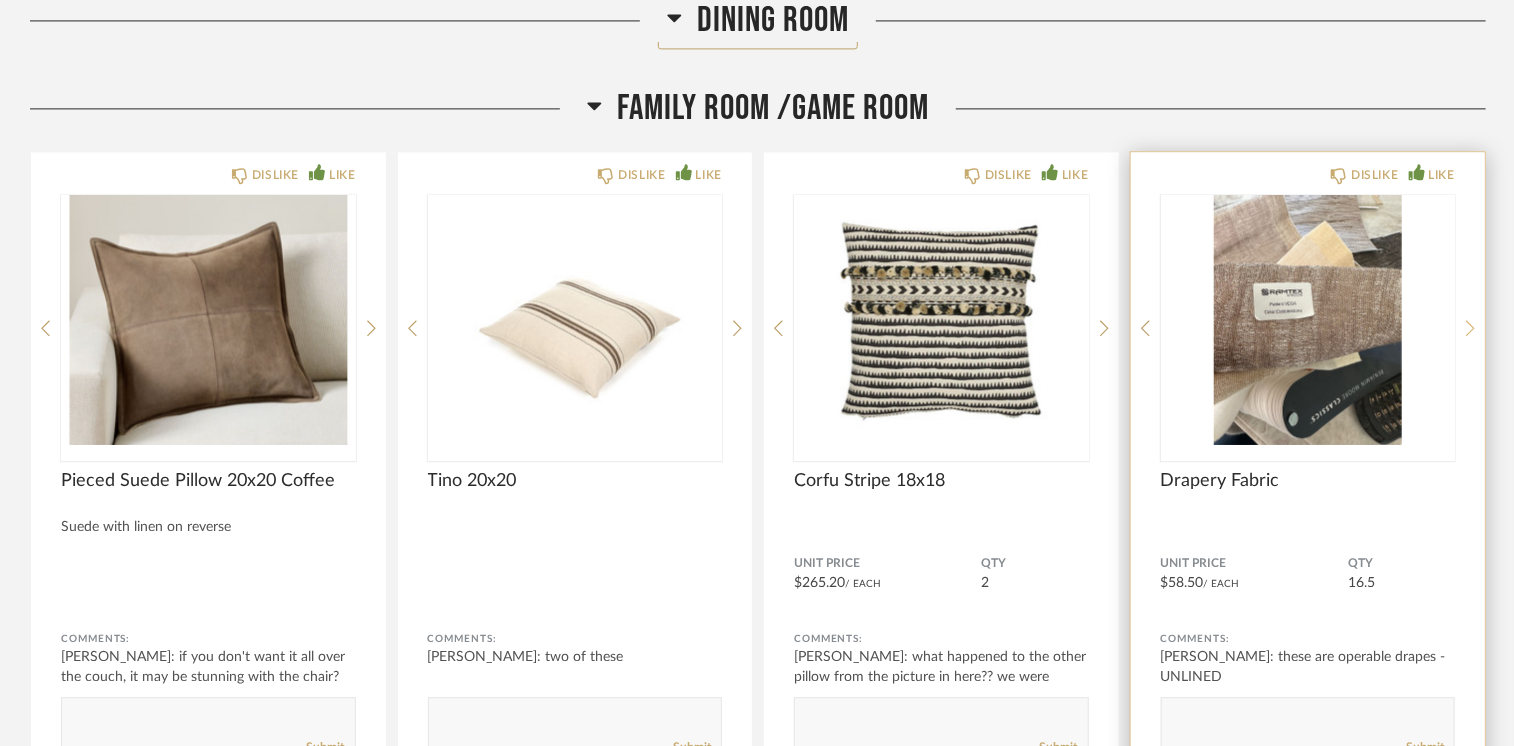 click 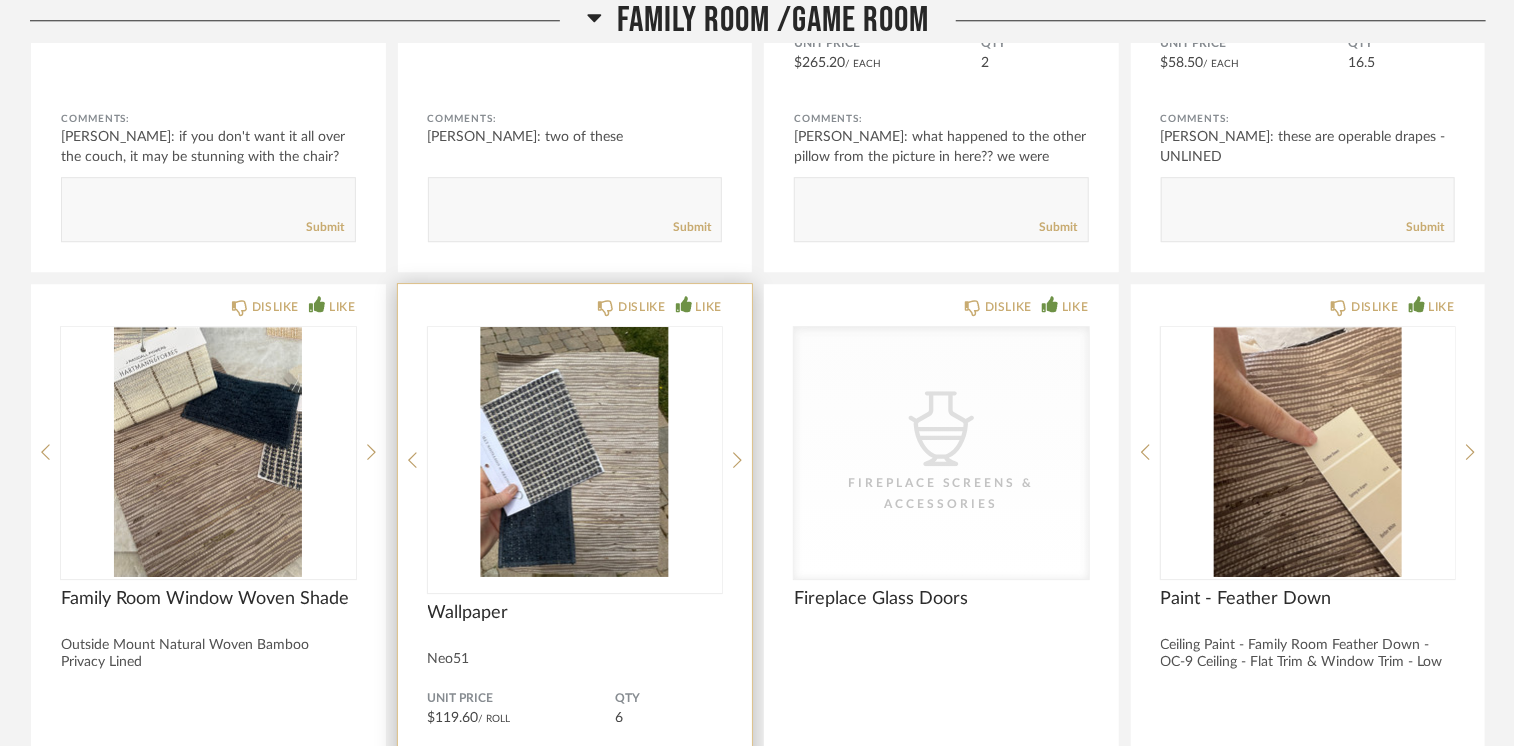 scroll, scrollTop: 10400, scrollLeft: 0, axis: vertical 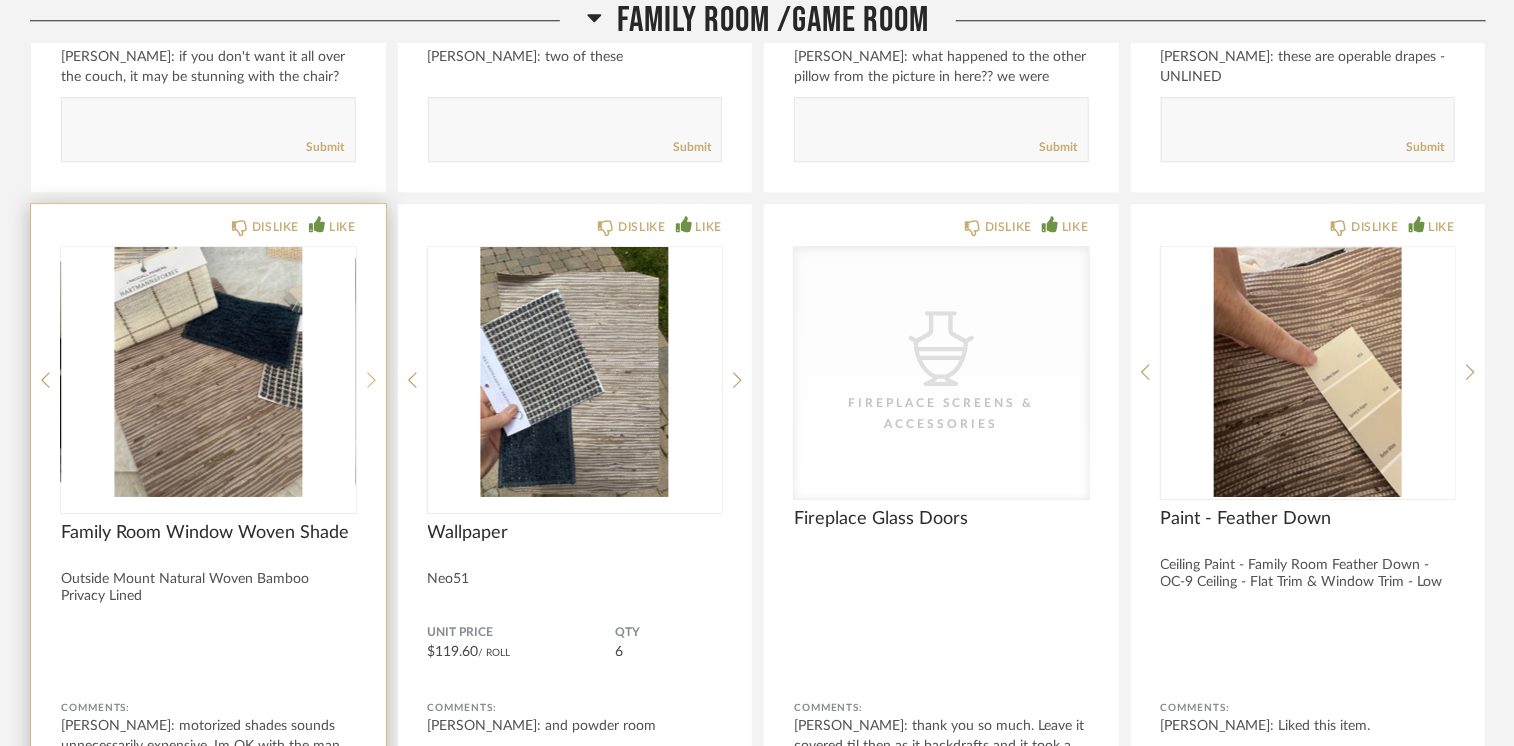 click 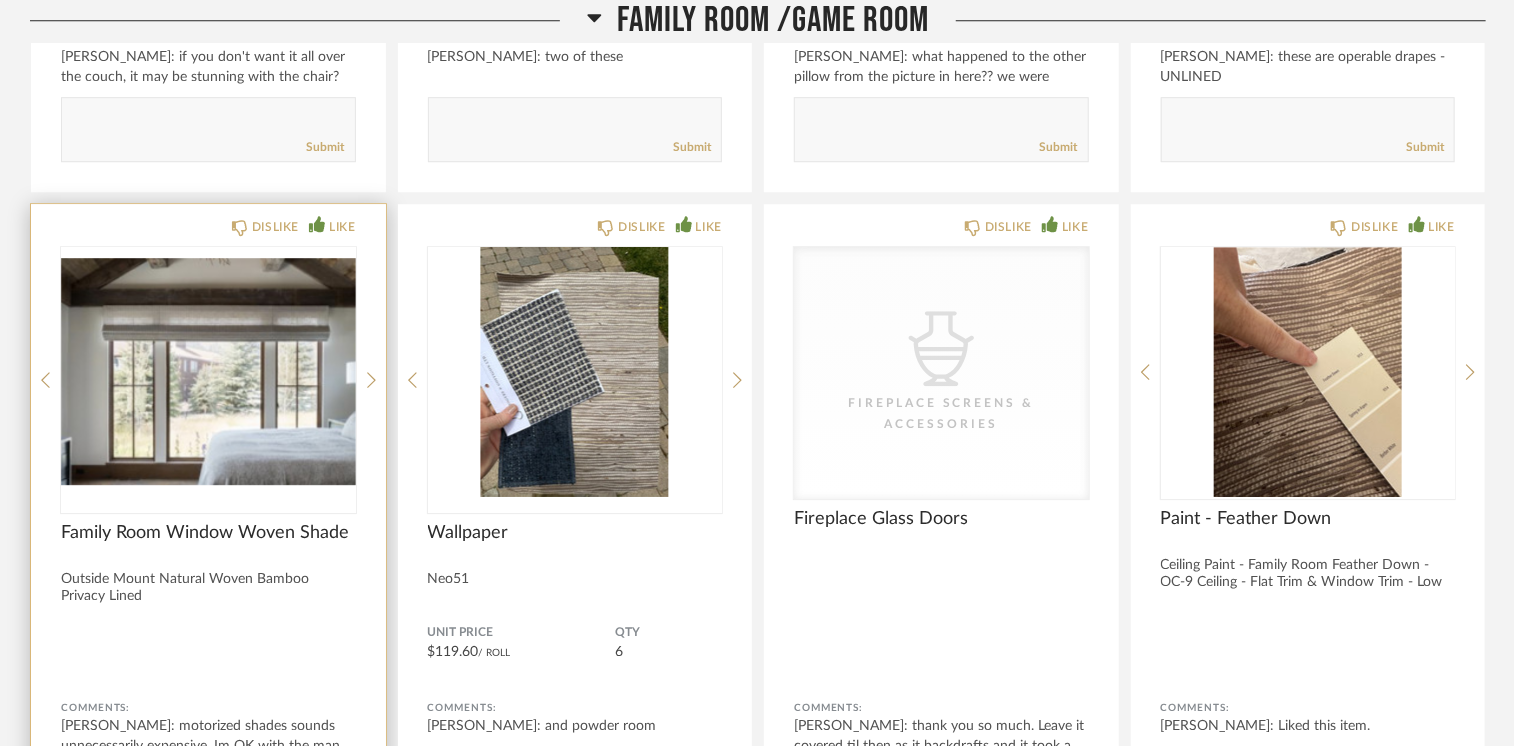 click on "DISLIKE LIKE Family Room Window Woven Shade Outside Mount
Natural Woven Bamboo
Privacy Lined Comments: [PERSON_NAME]: motorized shades sounds unnecessarily expensive, Im OK with the man...       Submit" 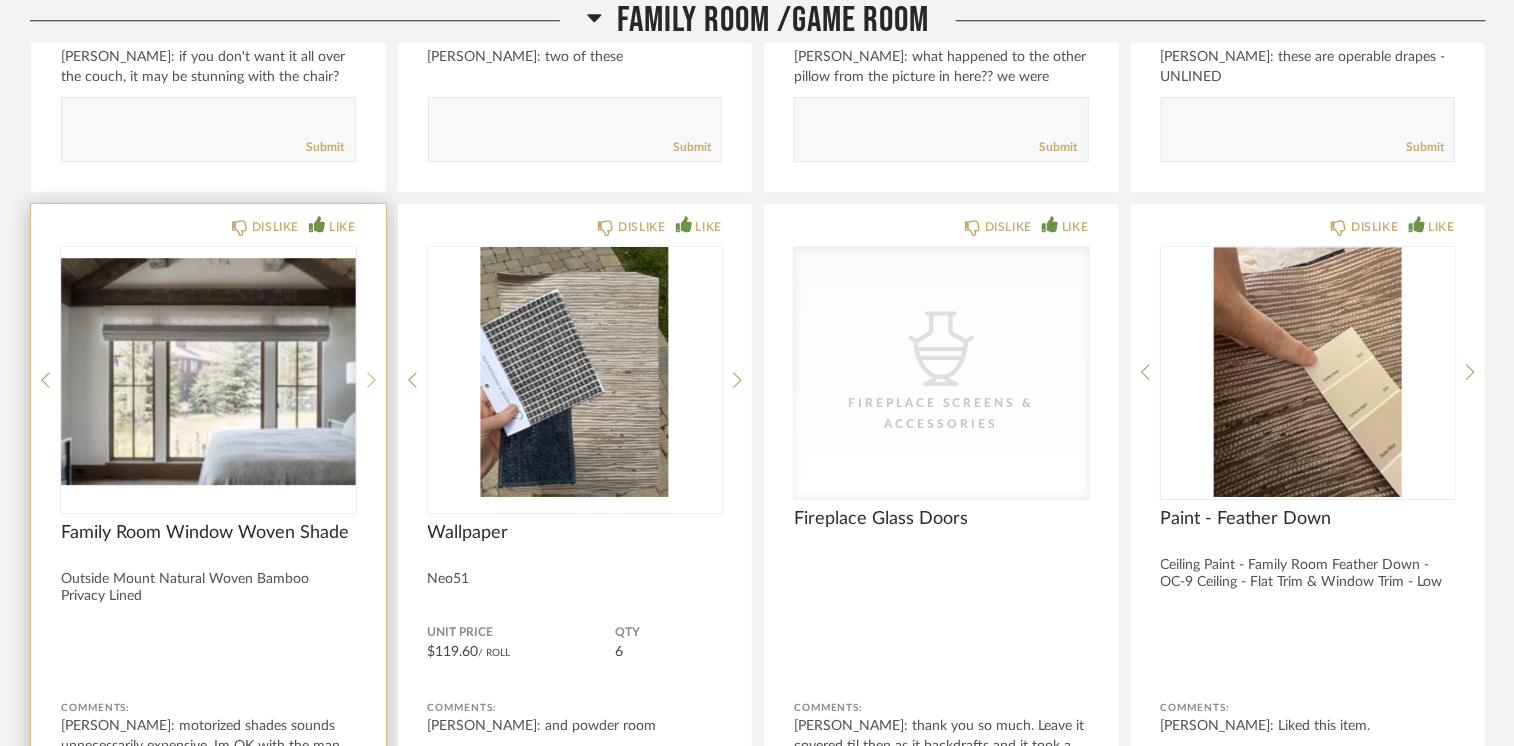 click 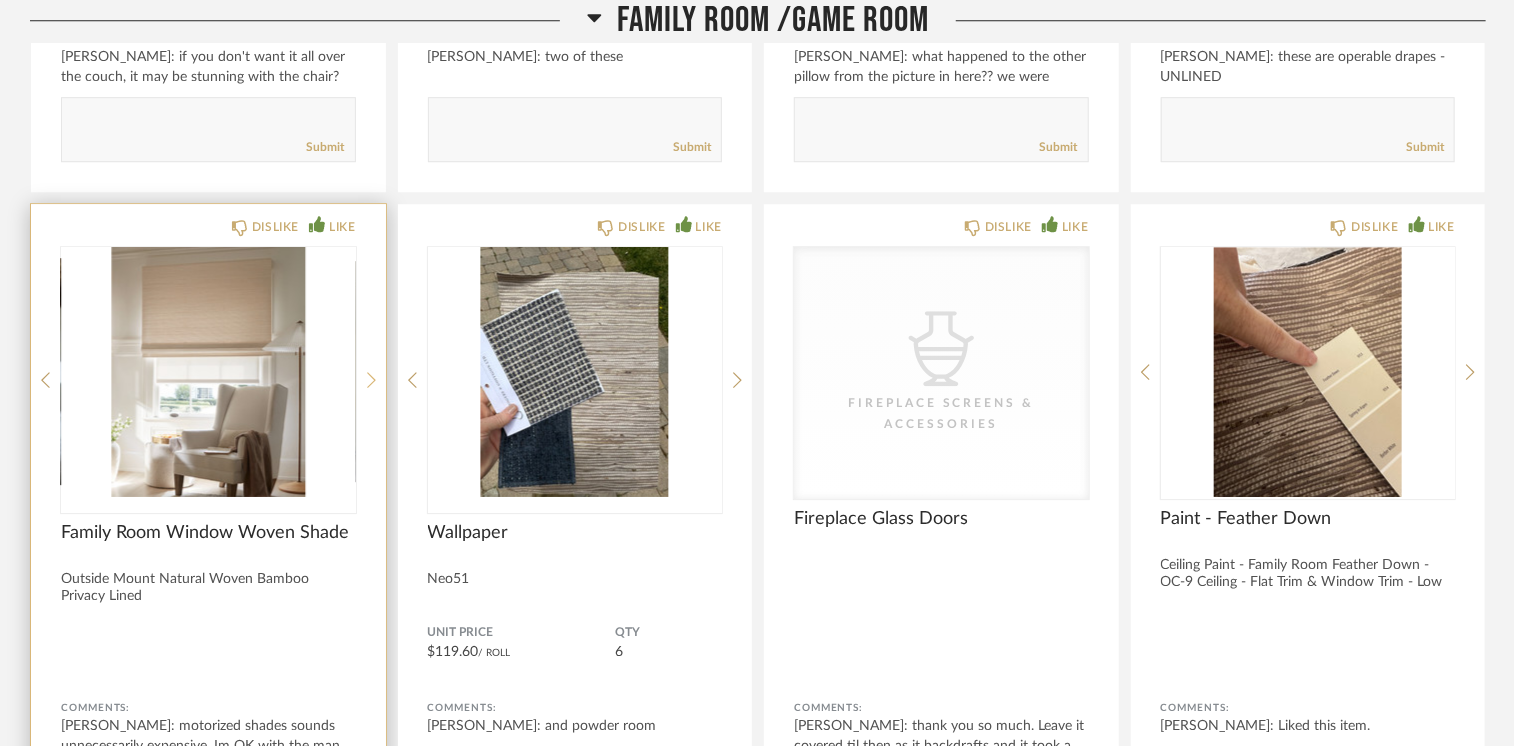 click 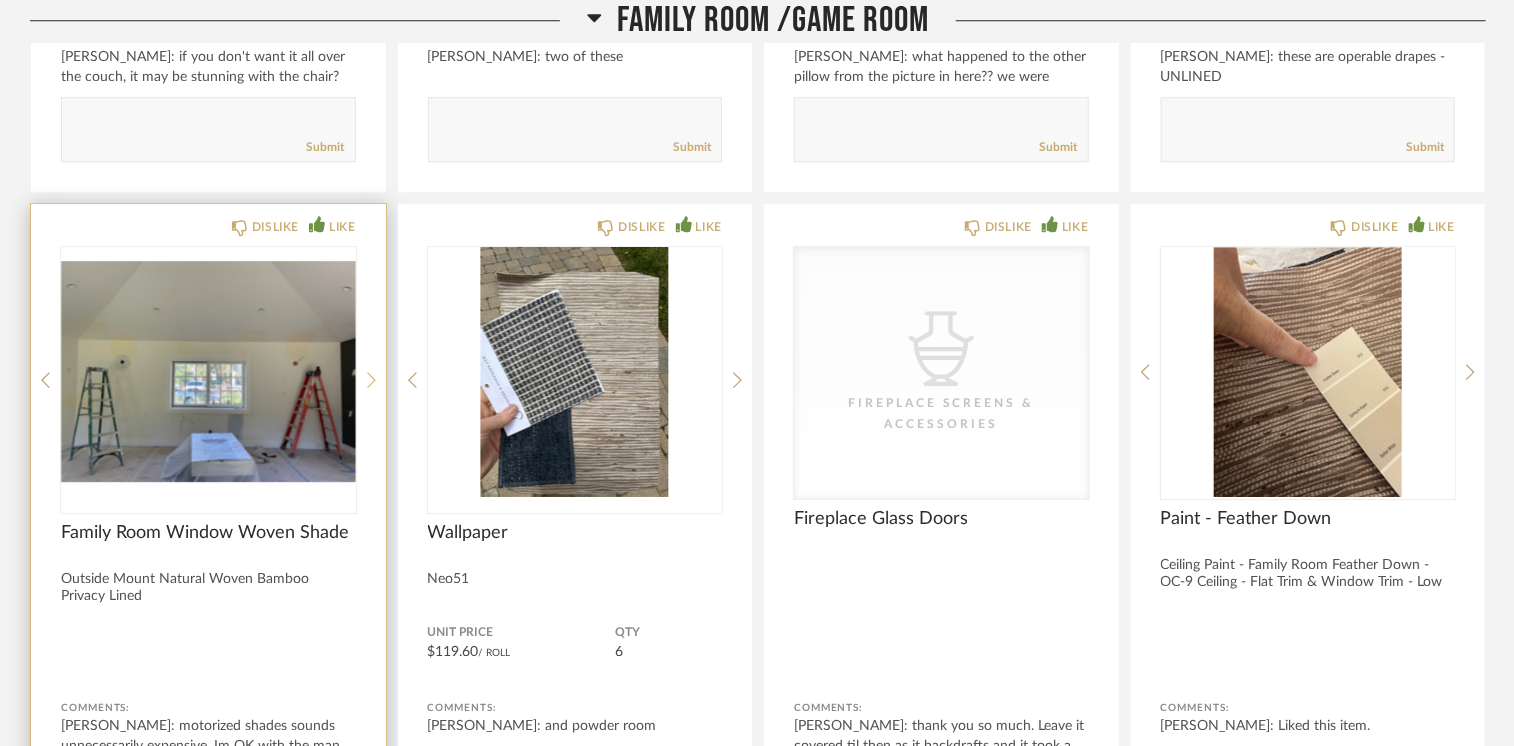 click 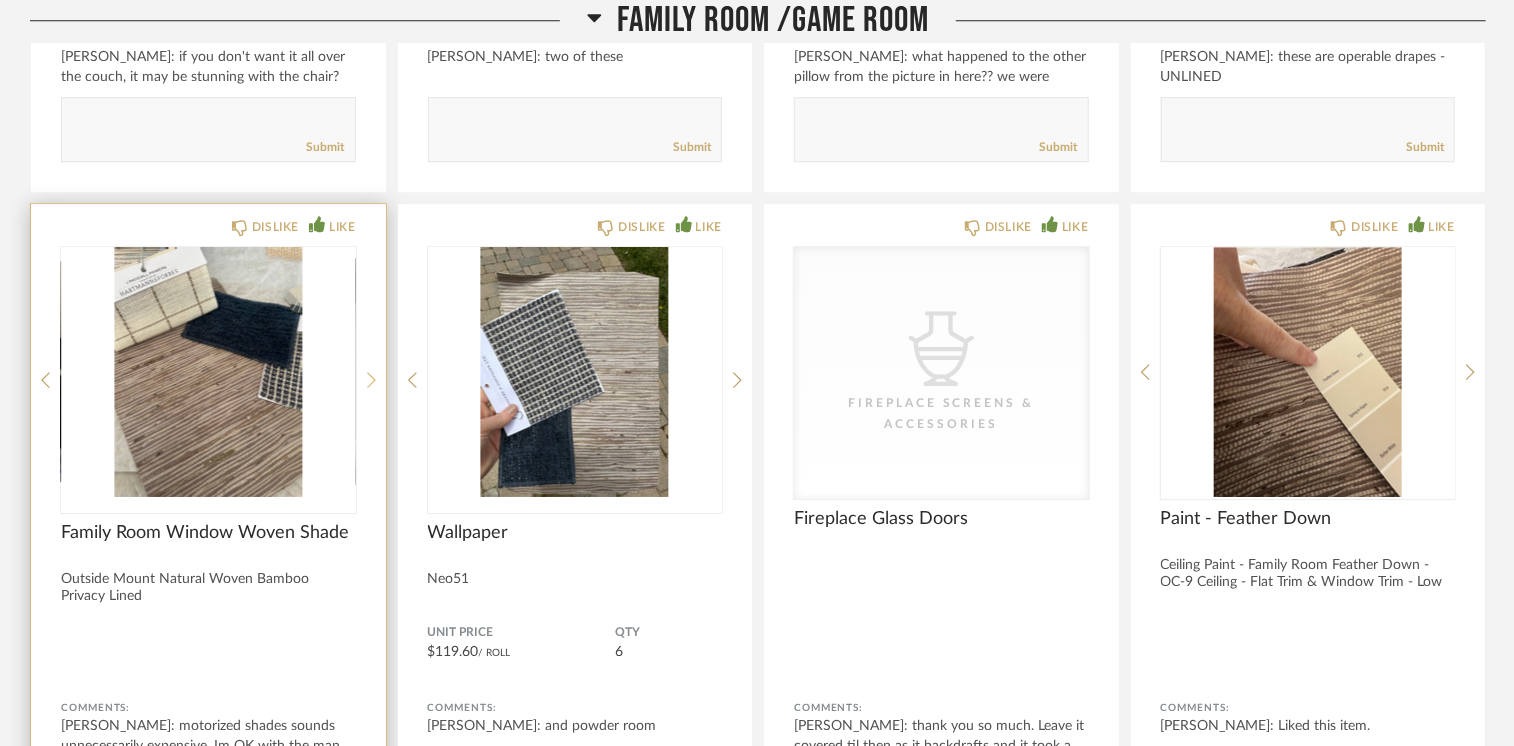 click 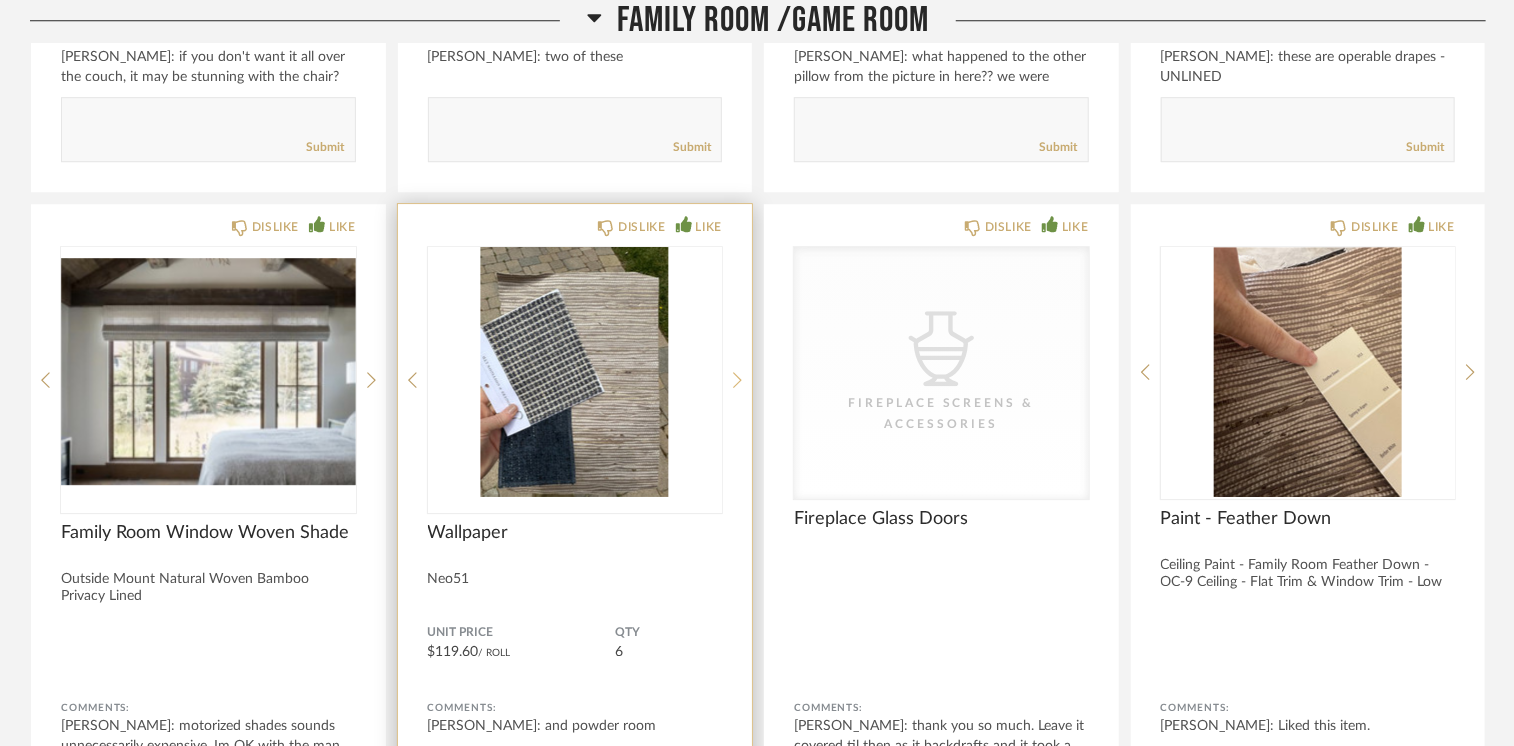 click 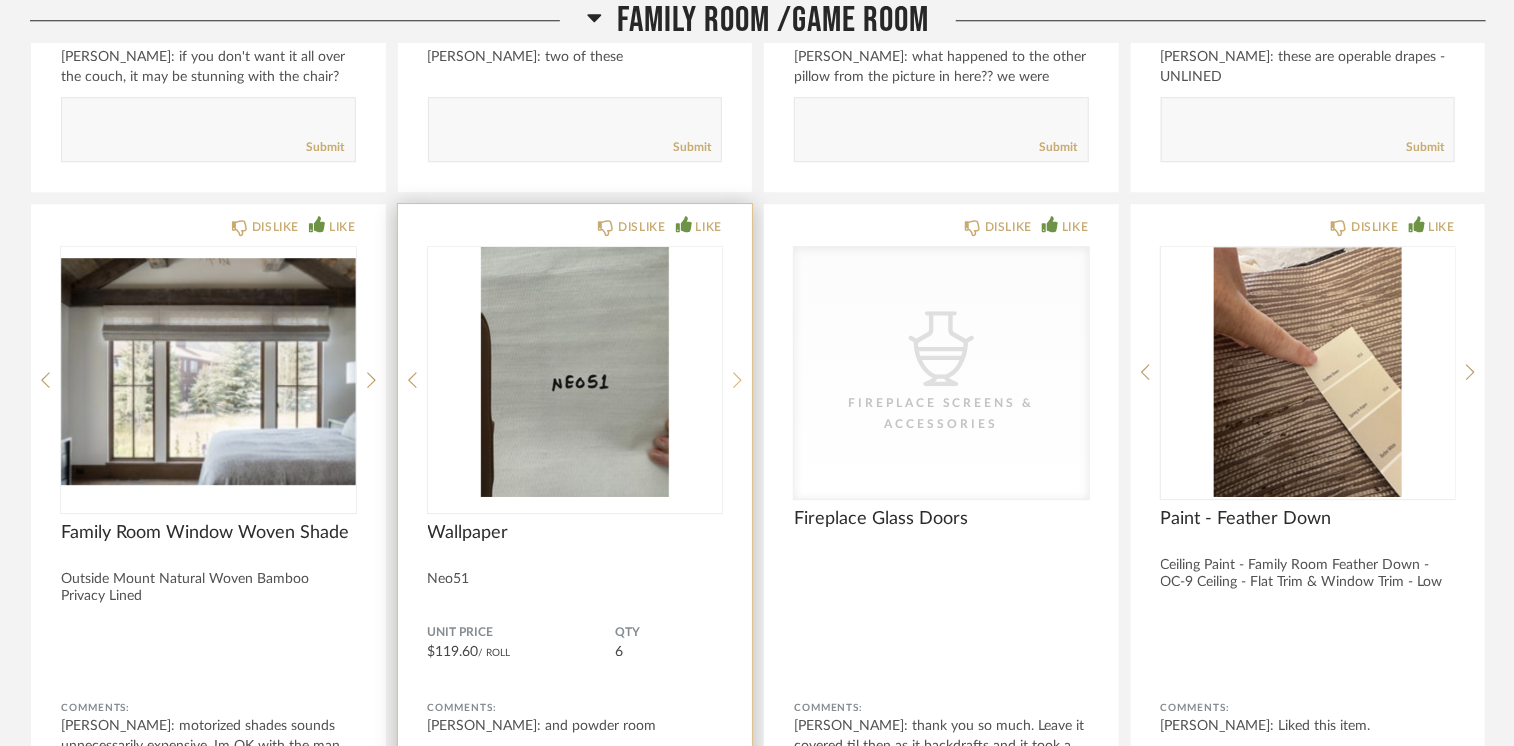 click 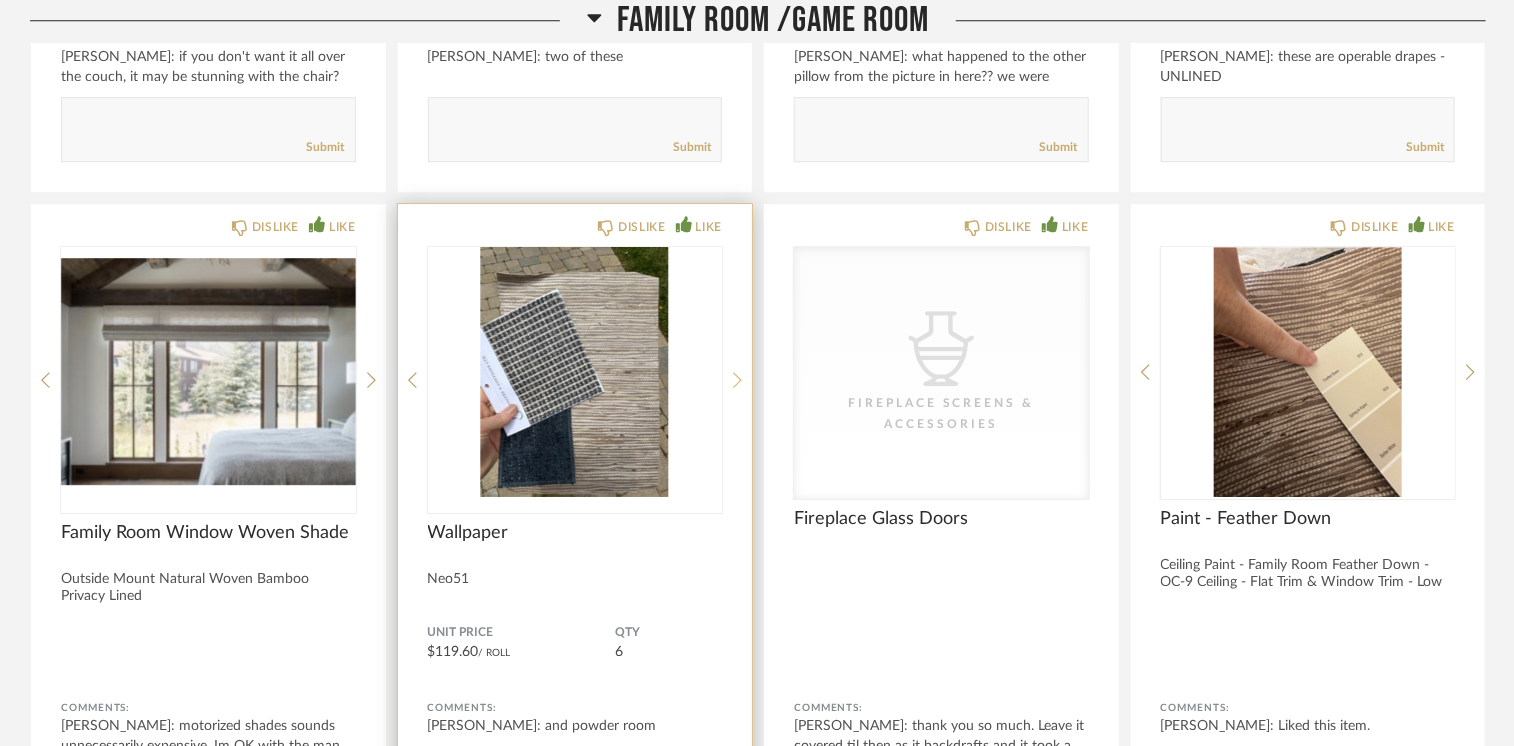 click 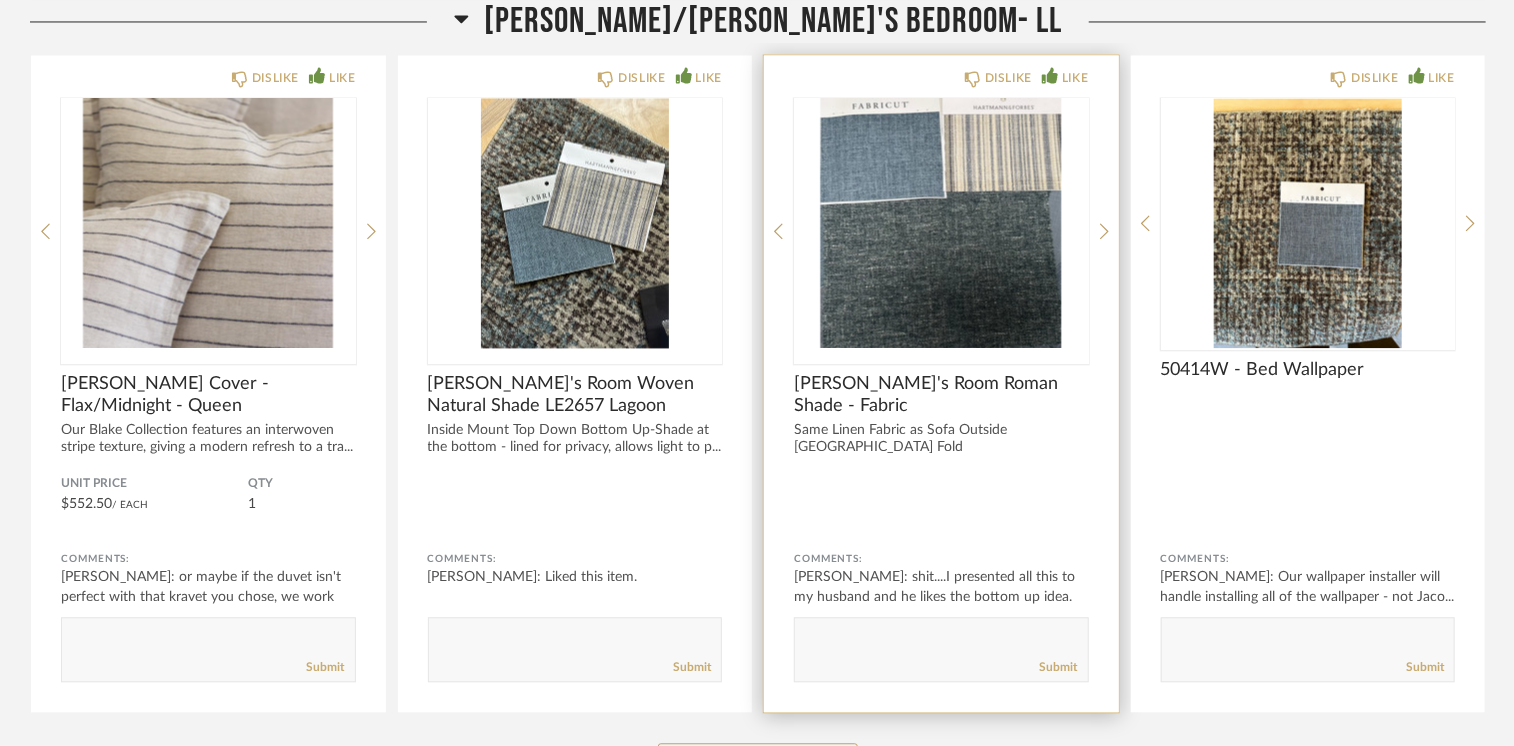 scroll, scrollTop: 13400, scrollLeft: 0, axis: vertical 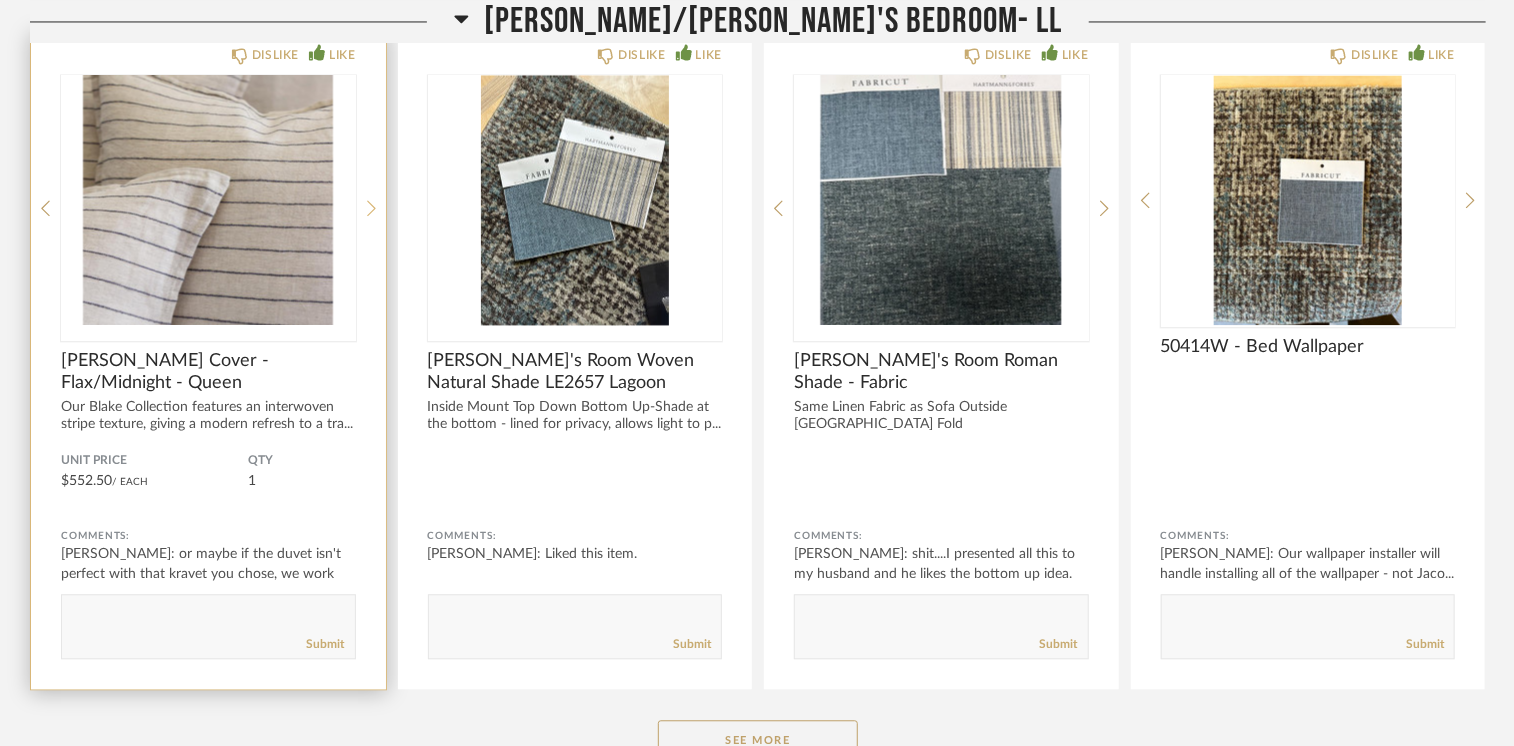 click on "DISLIKE LIKE [PERSON_NAME] Cover - Flax/Midnight - Queen Our Blake Collection features an interwoven stripe texture, giving a modern refresh to a tra... Unit Price $552.50  / Each  QTY  1 Comments: [PERSON_NAME]: or maybe if the duvet isn't perfect with that kravet you chose, we work around t...       Submit" 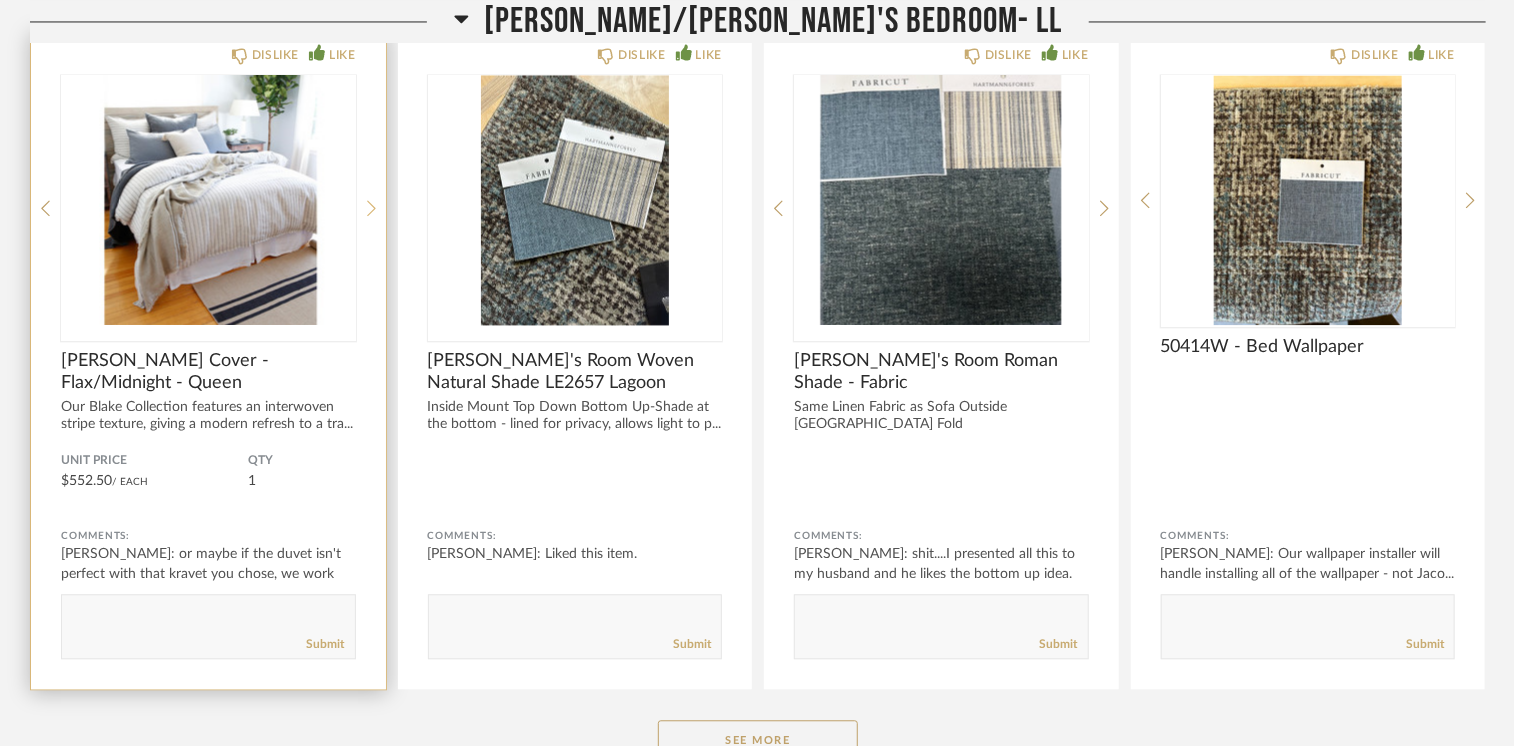 click 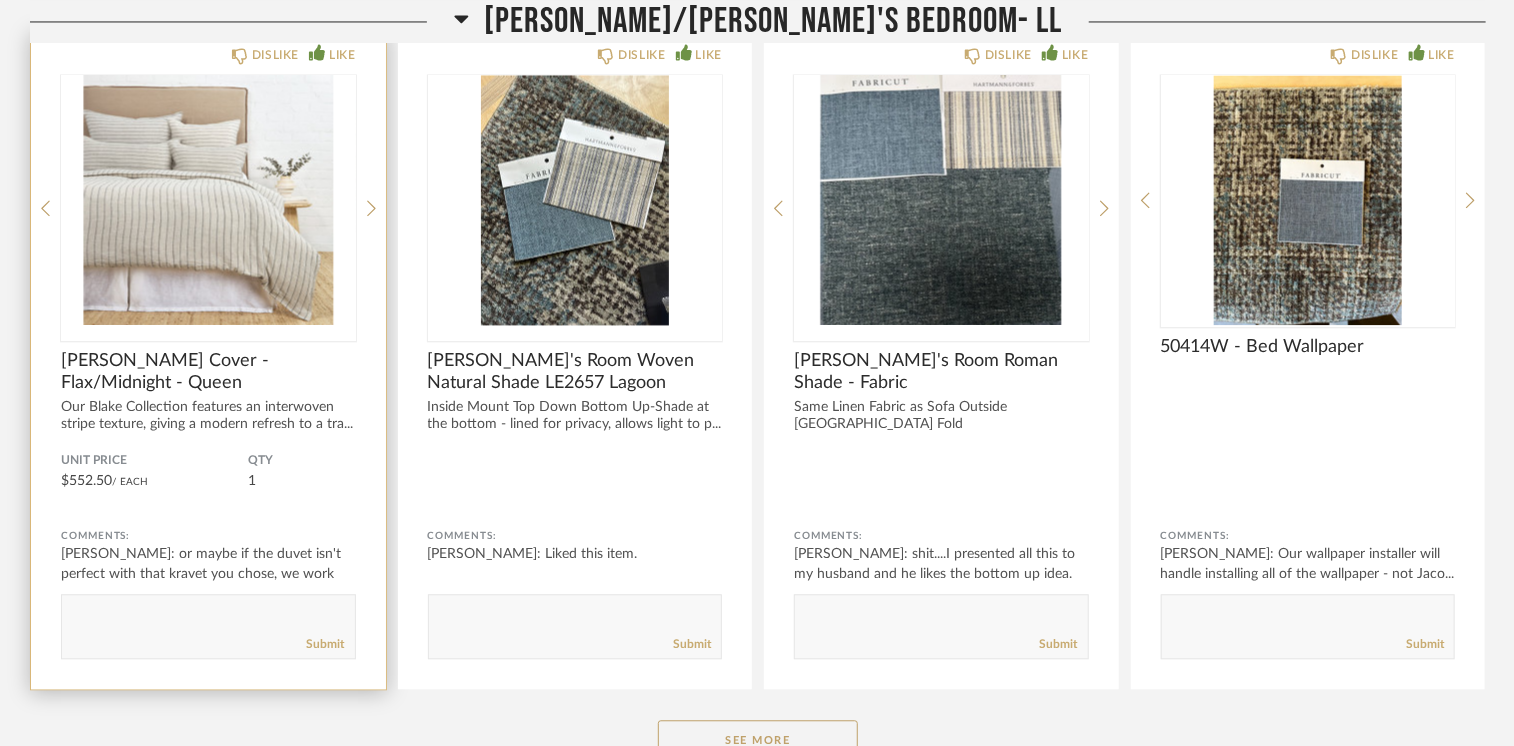click on "DISLIKE LIKE [PERSON_NAME] Cover - Flax/Midnight - Queen Our Blake Collection features an interwoven stripe texture, giving a modern refresh to a tra... Unit Price $552.50  / Each  QTY  1 Comments: [PERSON_NAME]: or maybe if the duvet isn't perfect with that kravet you chose, we work around t...       Submit" 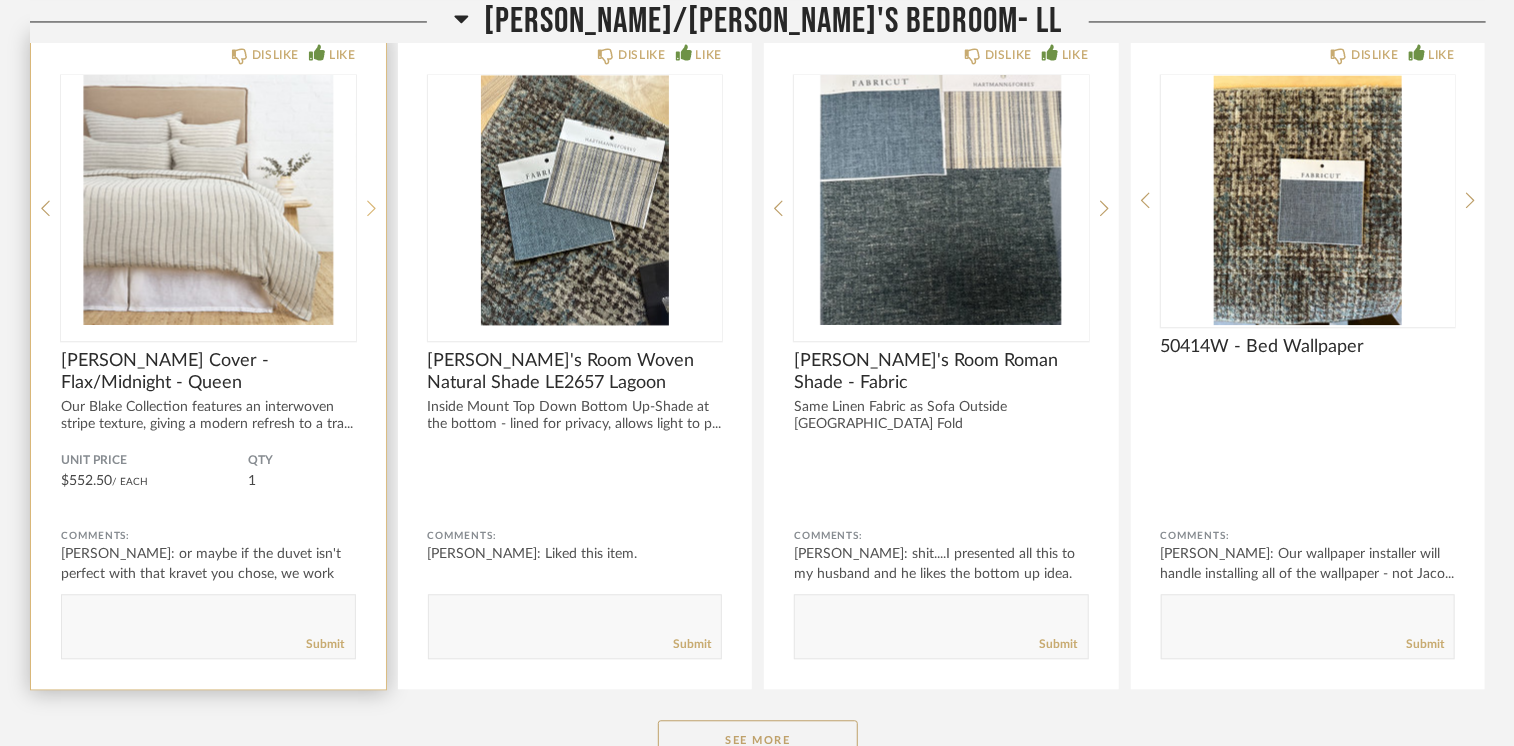click 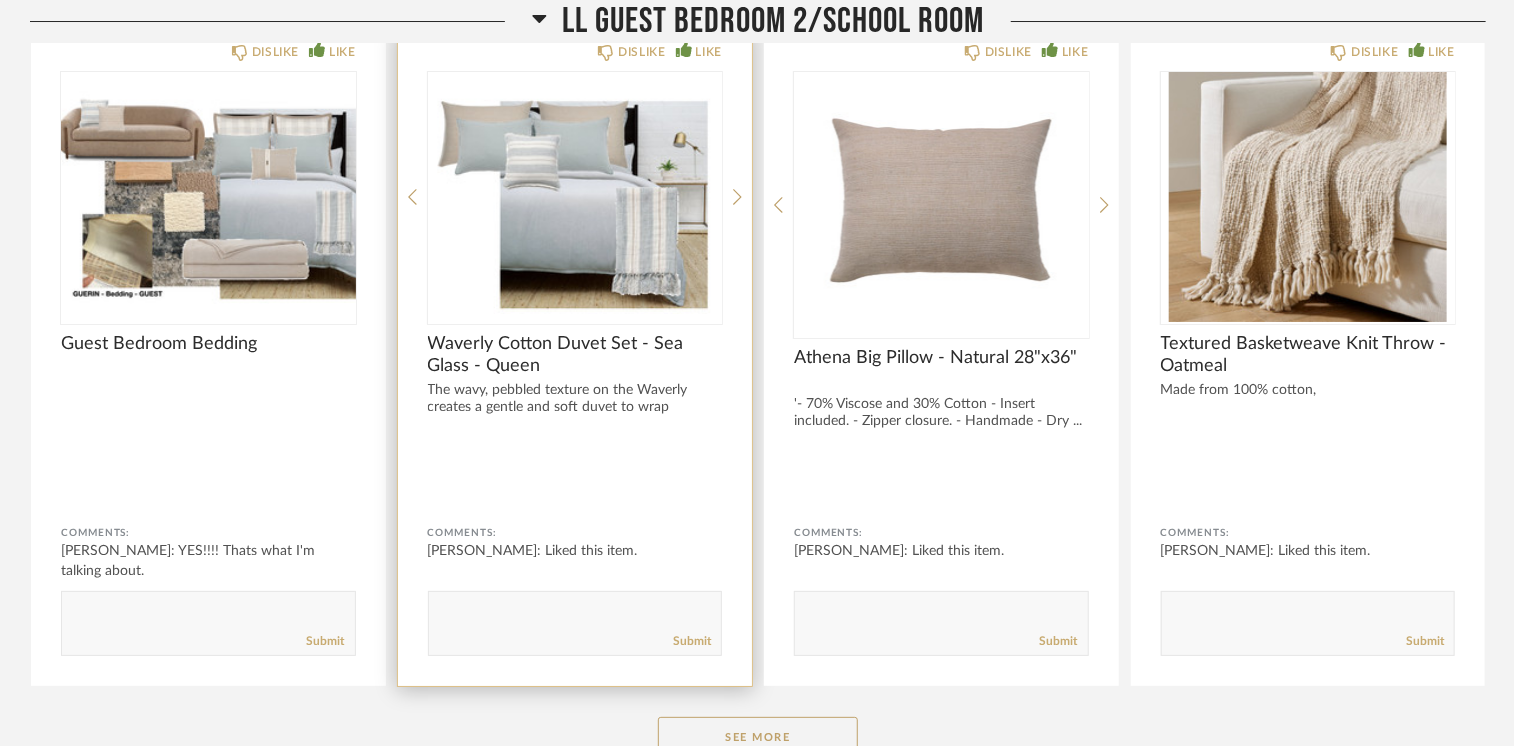 scroll, scrollTop: 15100, scrollLeft: 0, axis: vertical 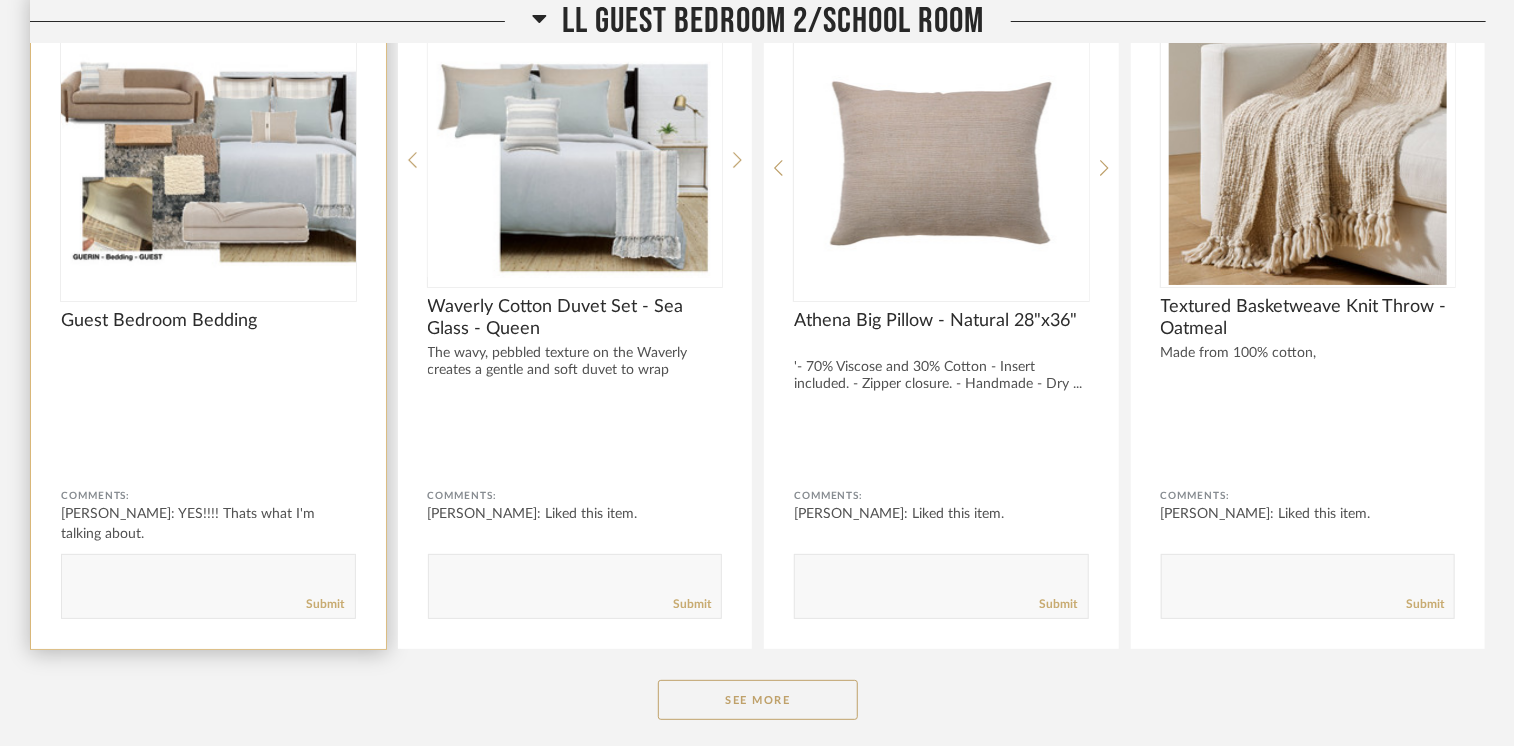 click 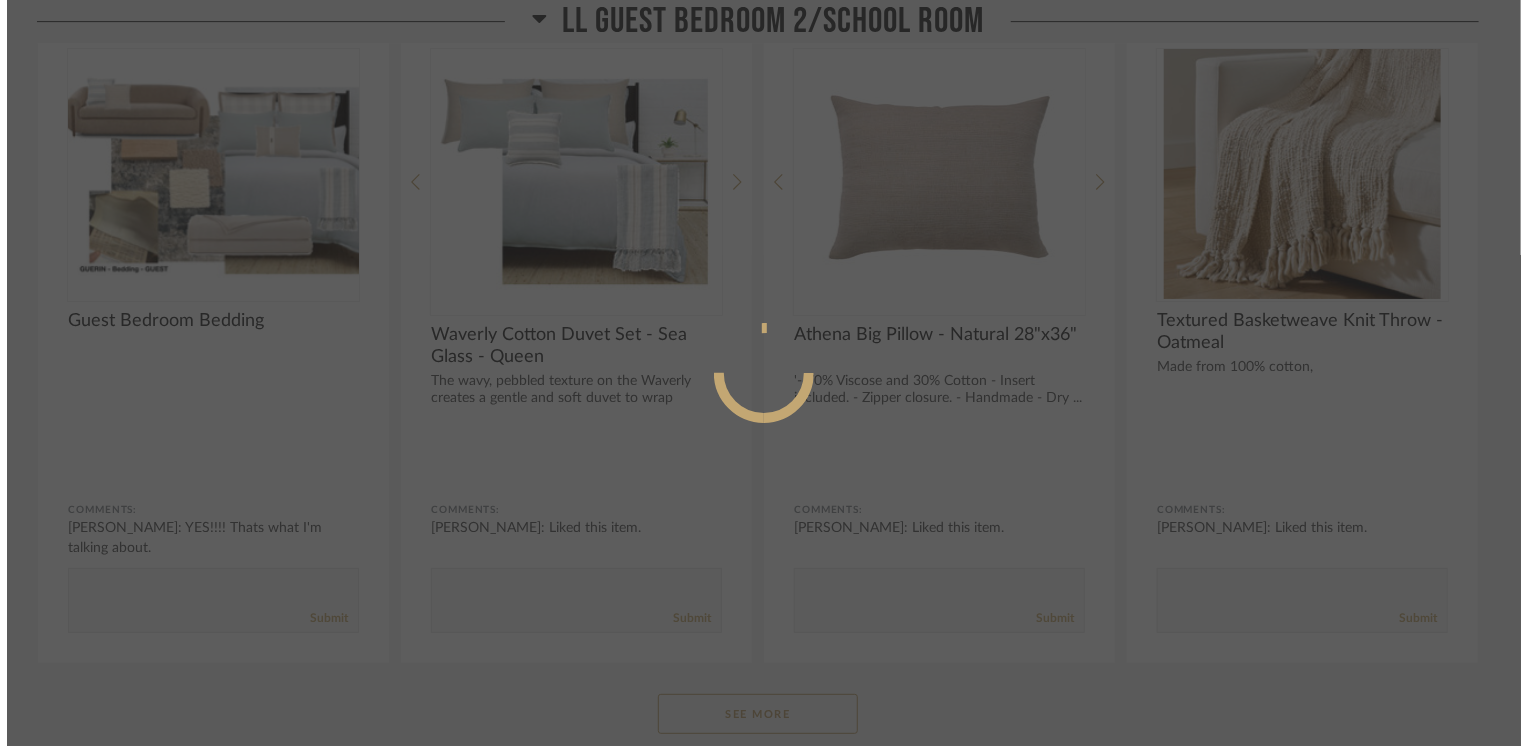scroll, scrollTop: 0, scrollLeft: 0, axis: both 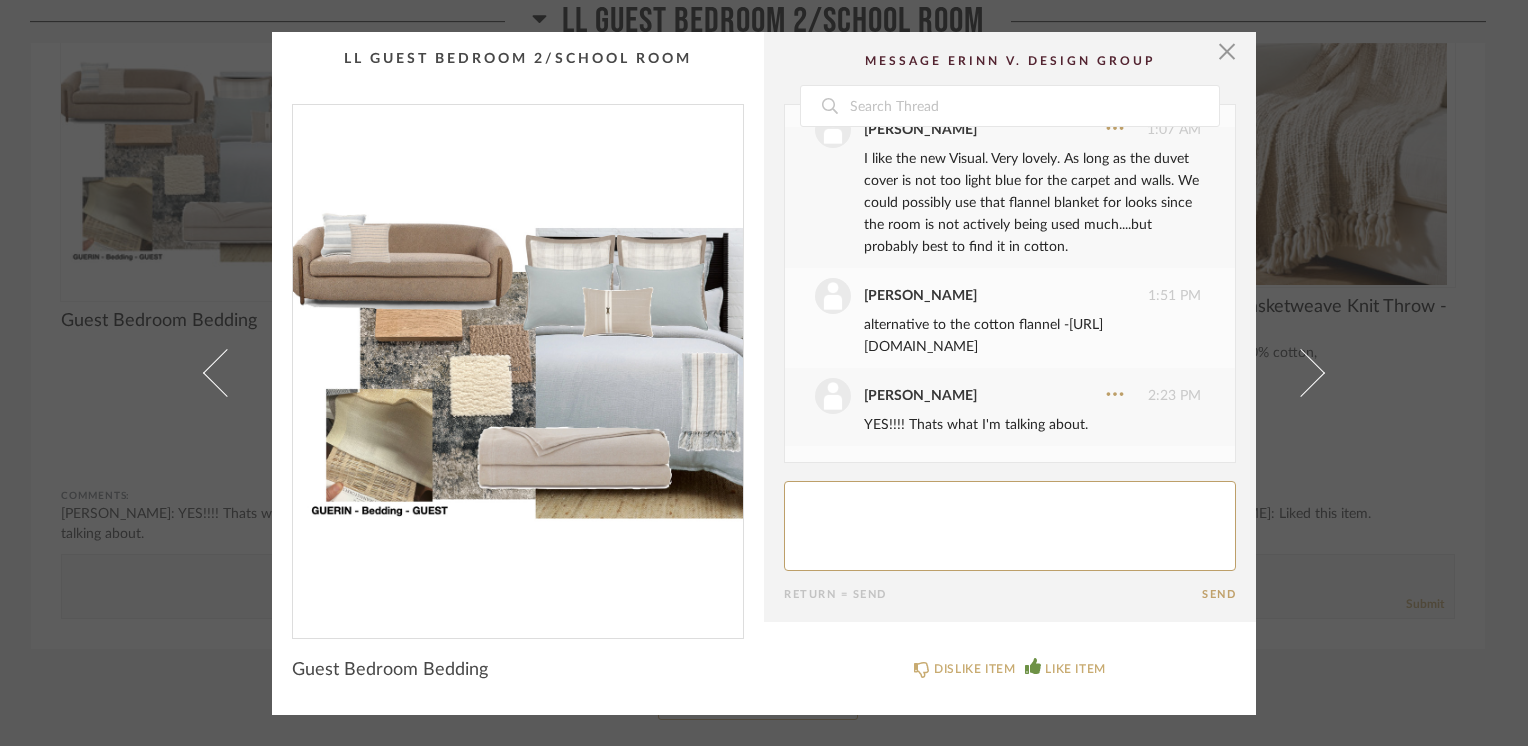 click on "[URL][DOMAIN_NAME]" at bounding box center [983, 336] 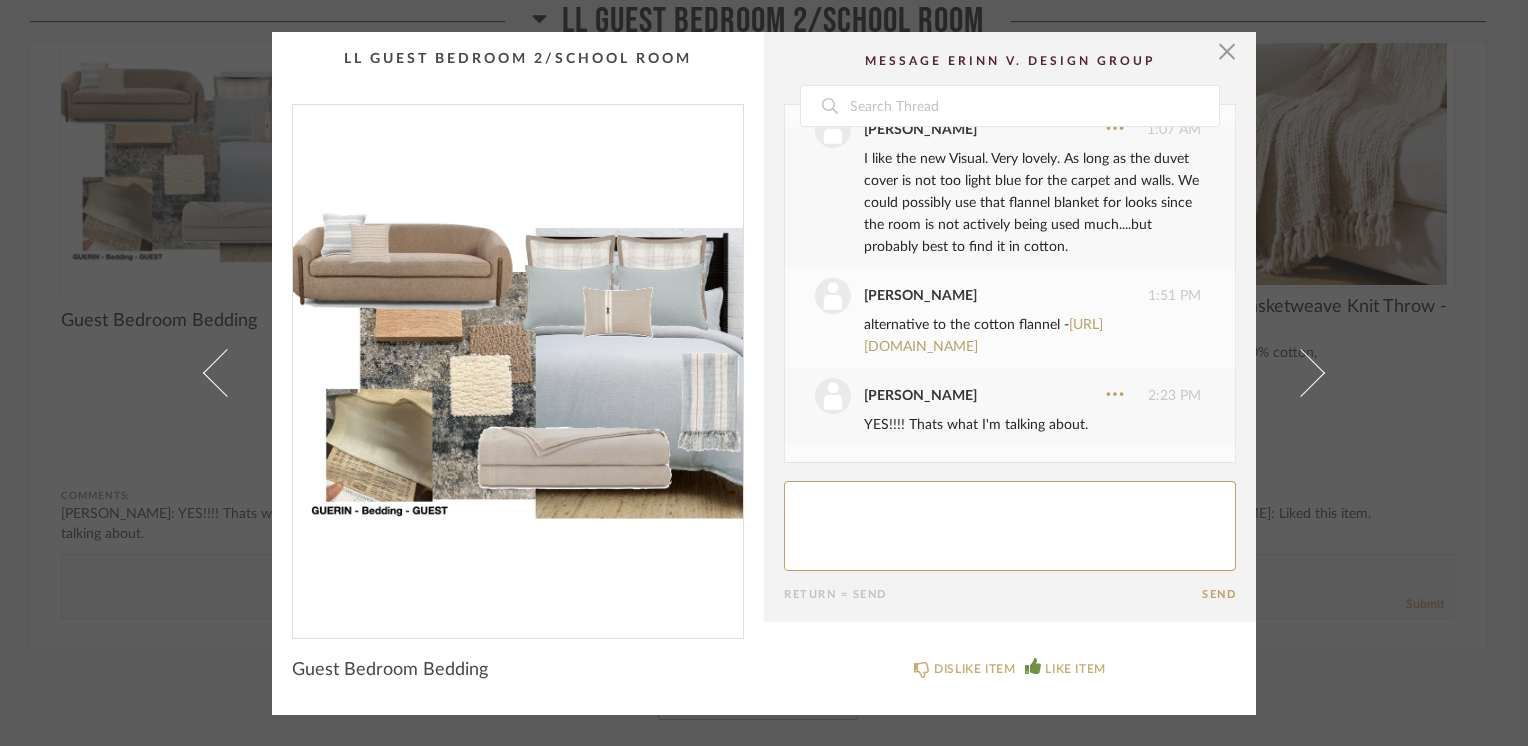 click at bounding box center (518, 363) 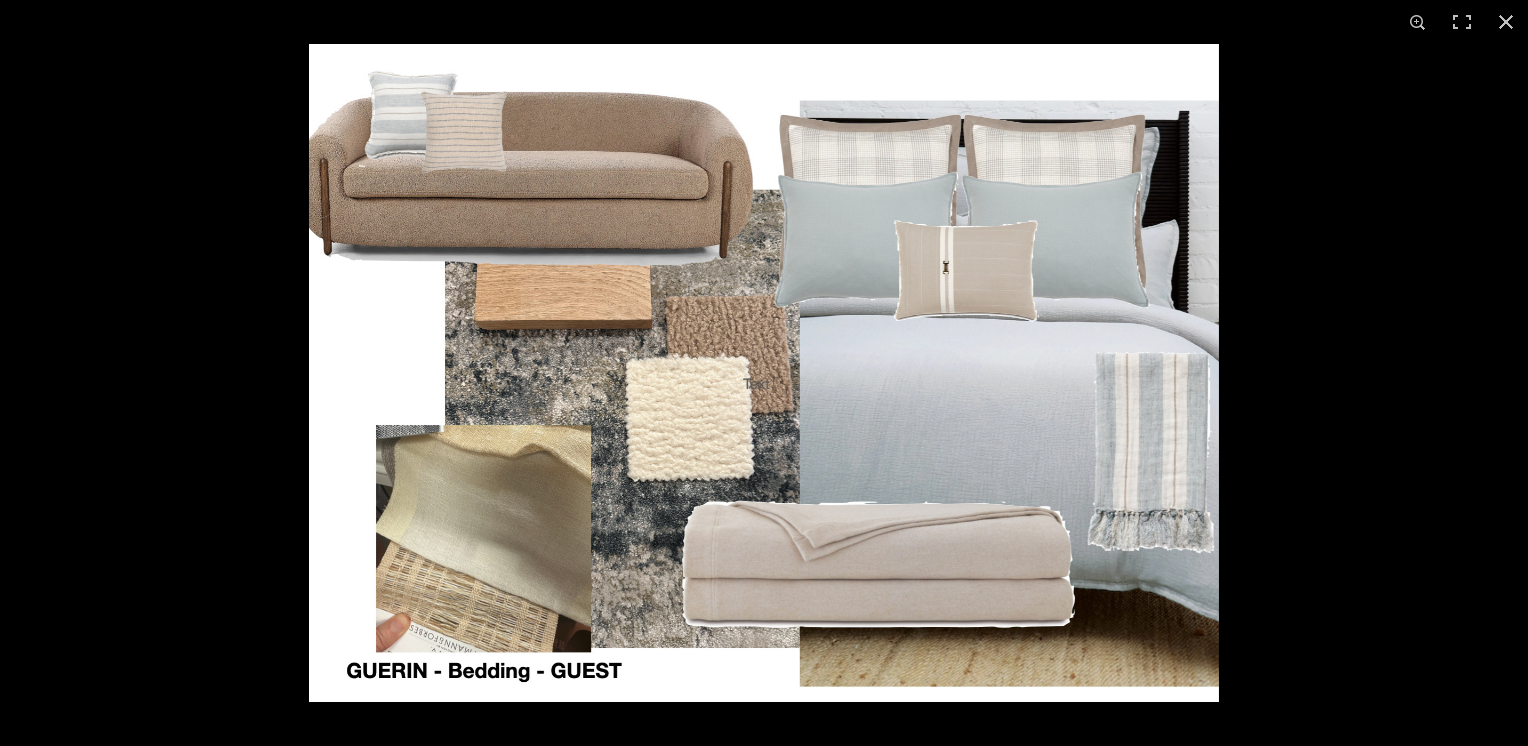 click at bounding box center [764, 373] 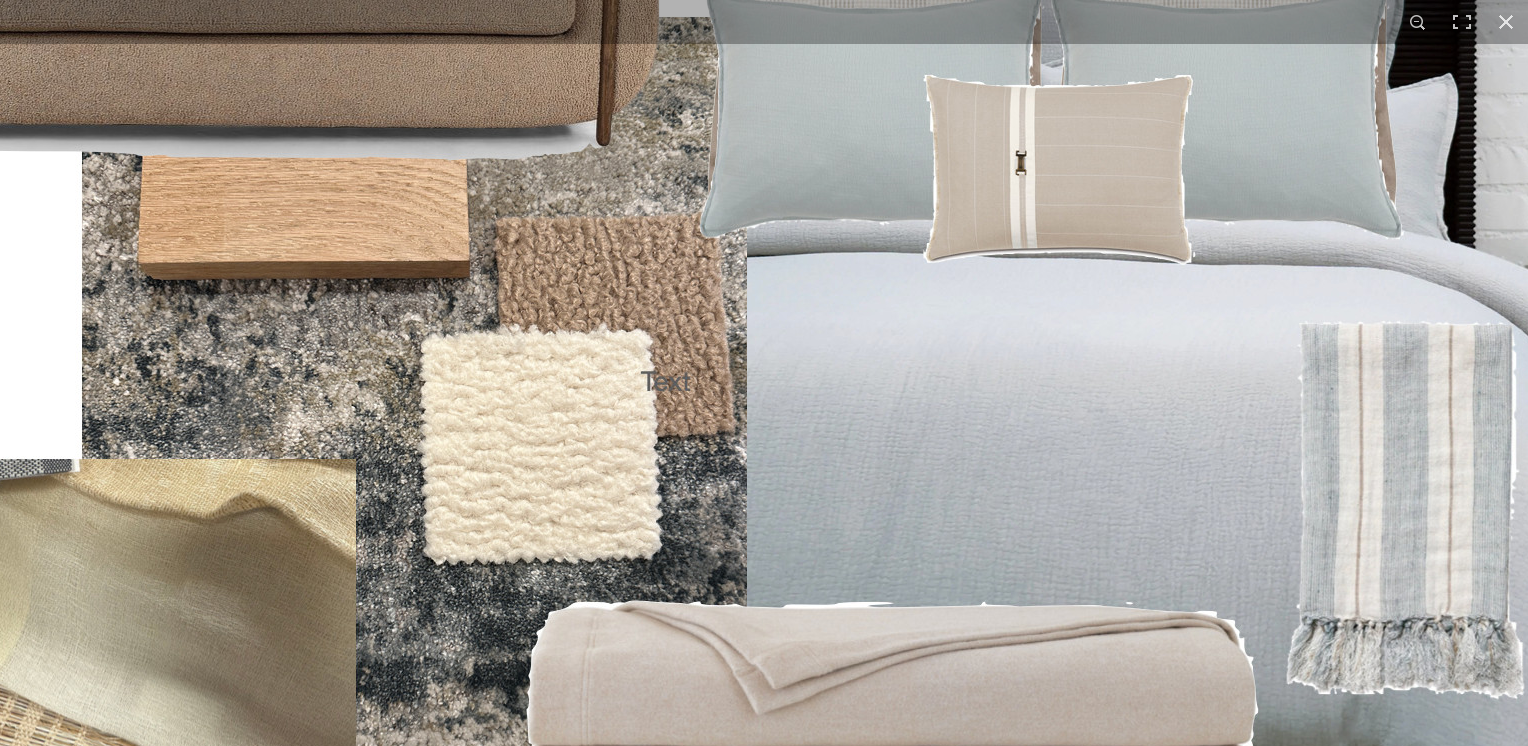 click at bounding box center [680, 361] 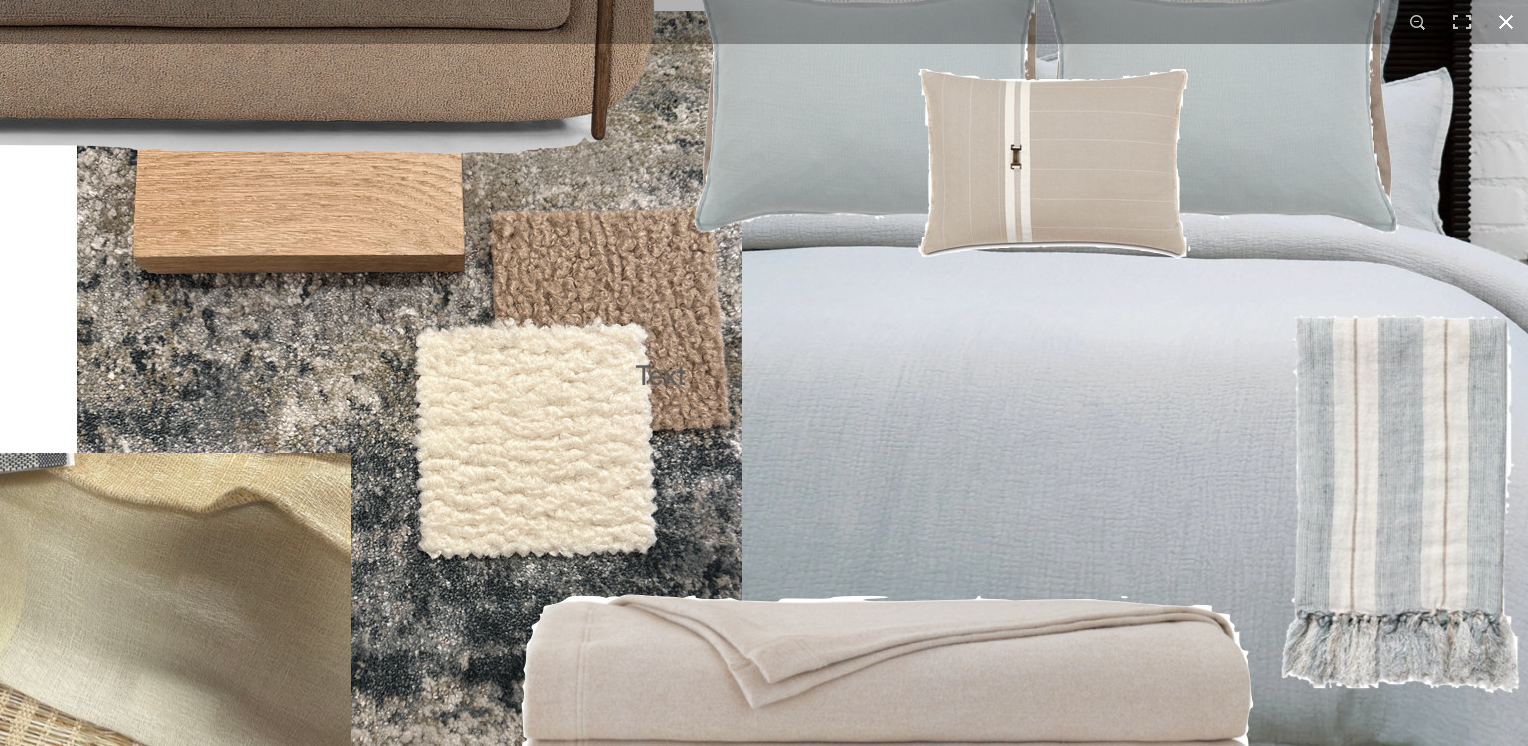 click at bounding box center [1506, 22] 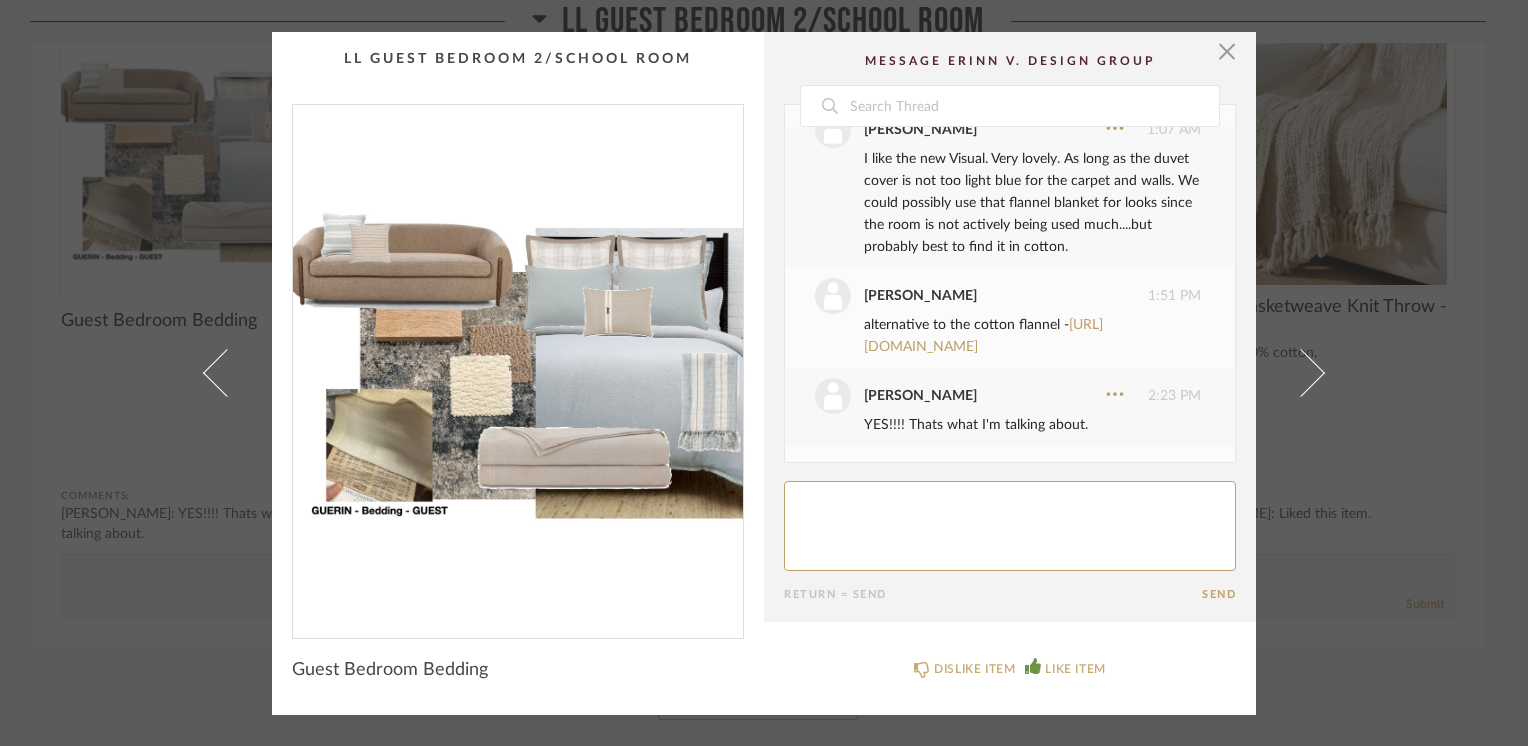 click 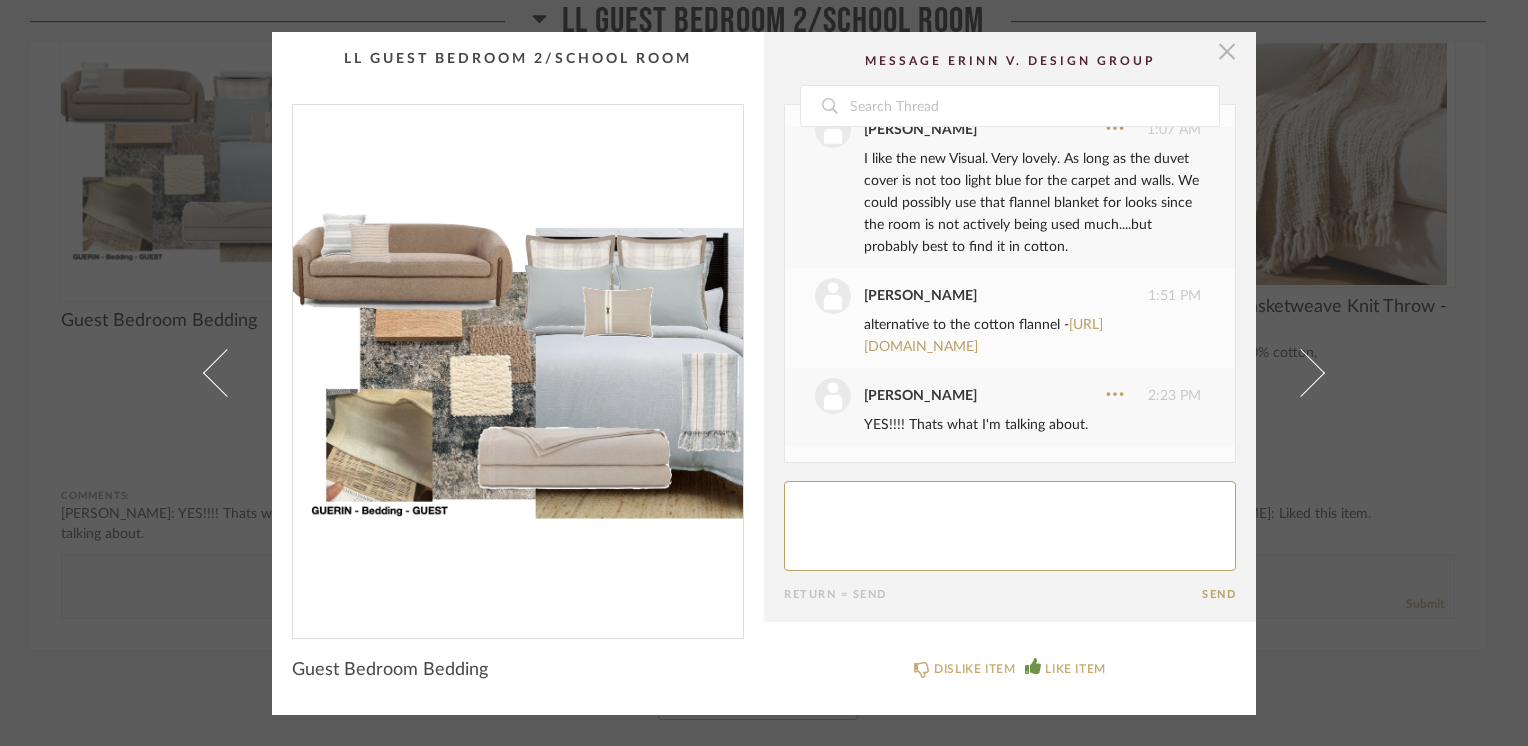 click at bounding box center (1227, 52) 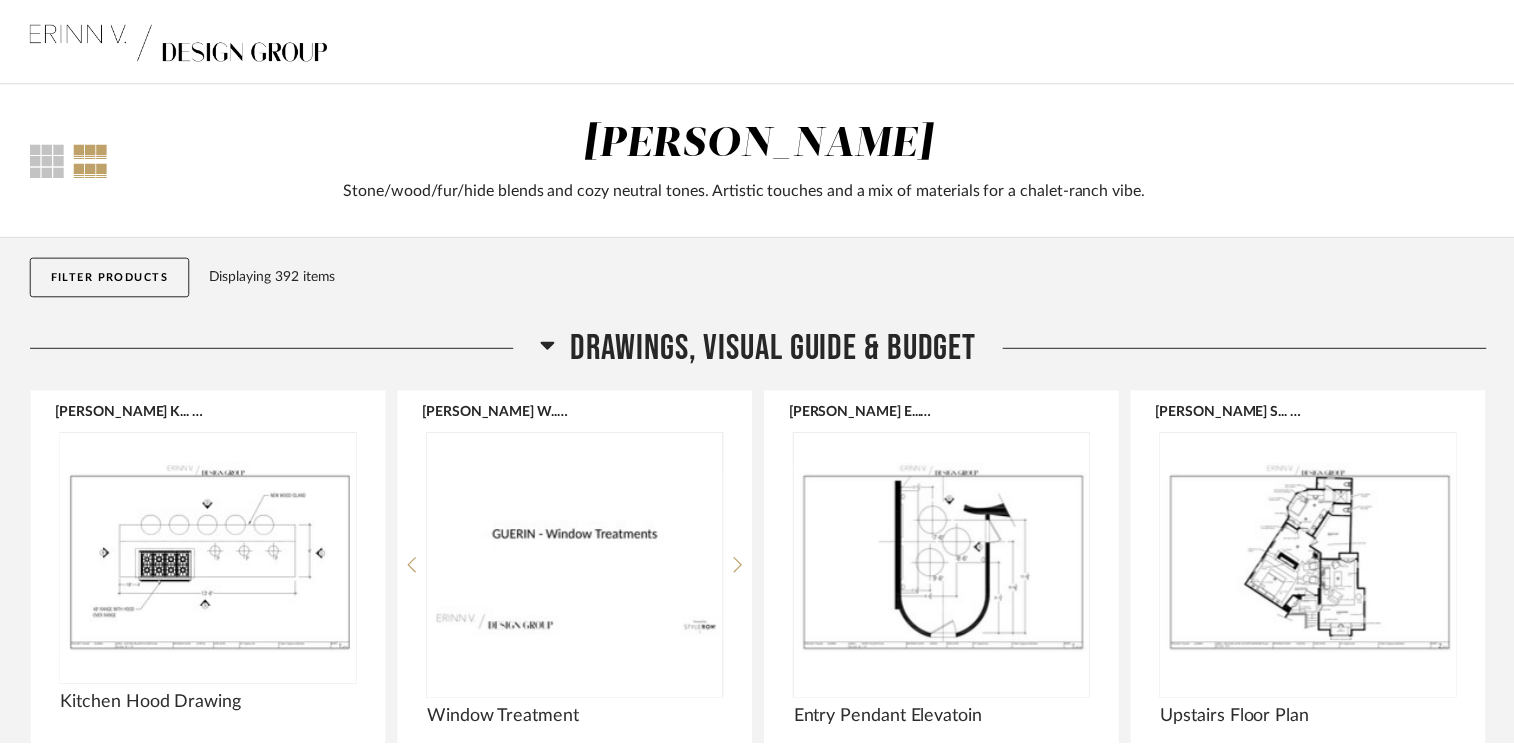 scroll, scrollTop: 15100, scrollLeft: 0, axis: vertical 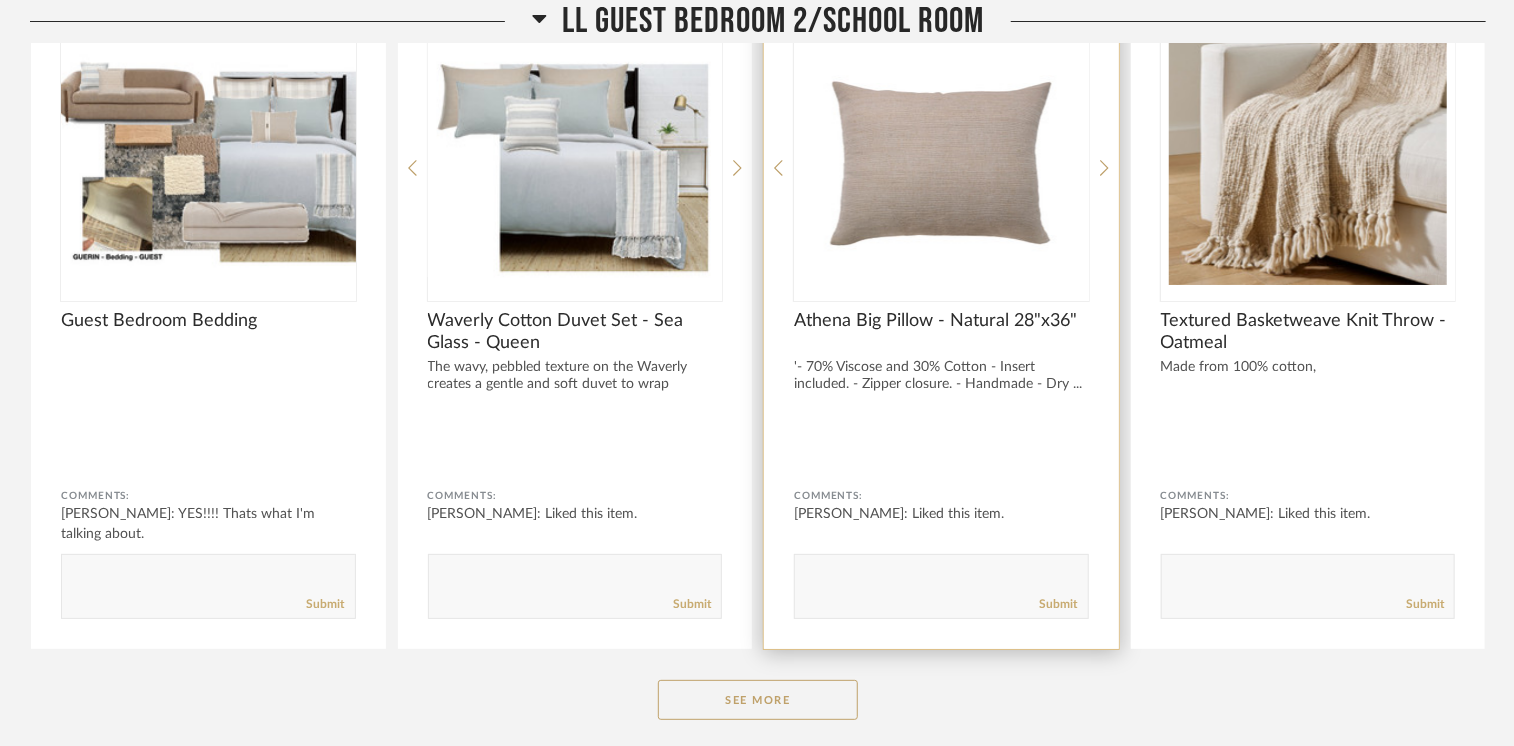 click at bounding box center (941, 160) 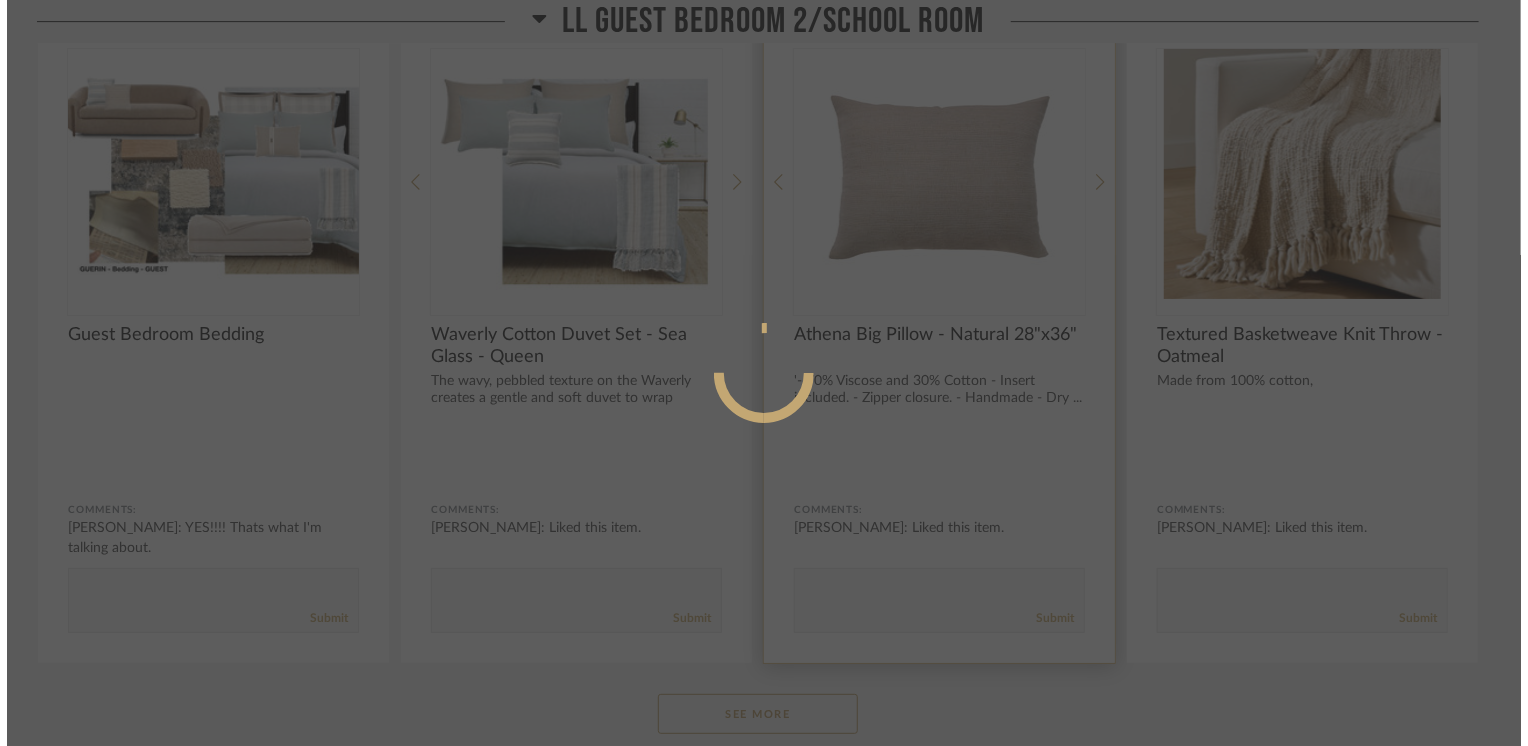 scroll, scrollTop: 0, scrollLeft: 0, axis: both 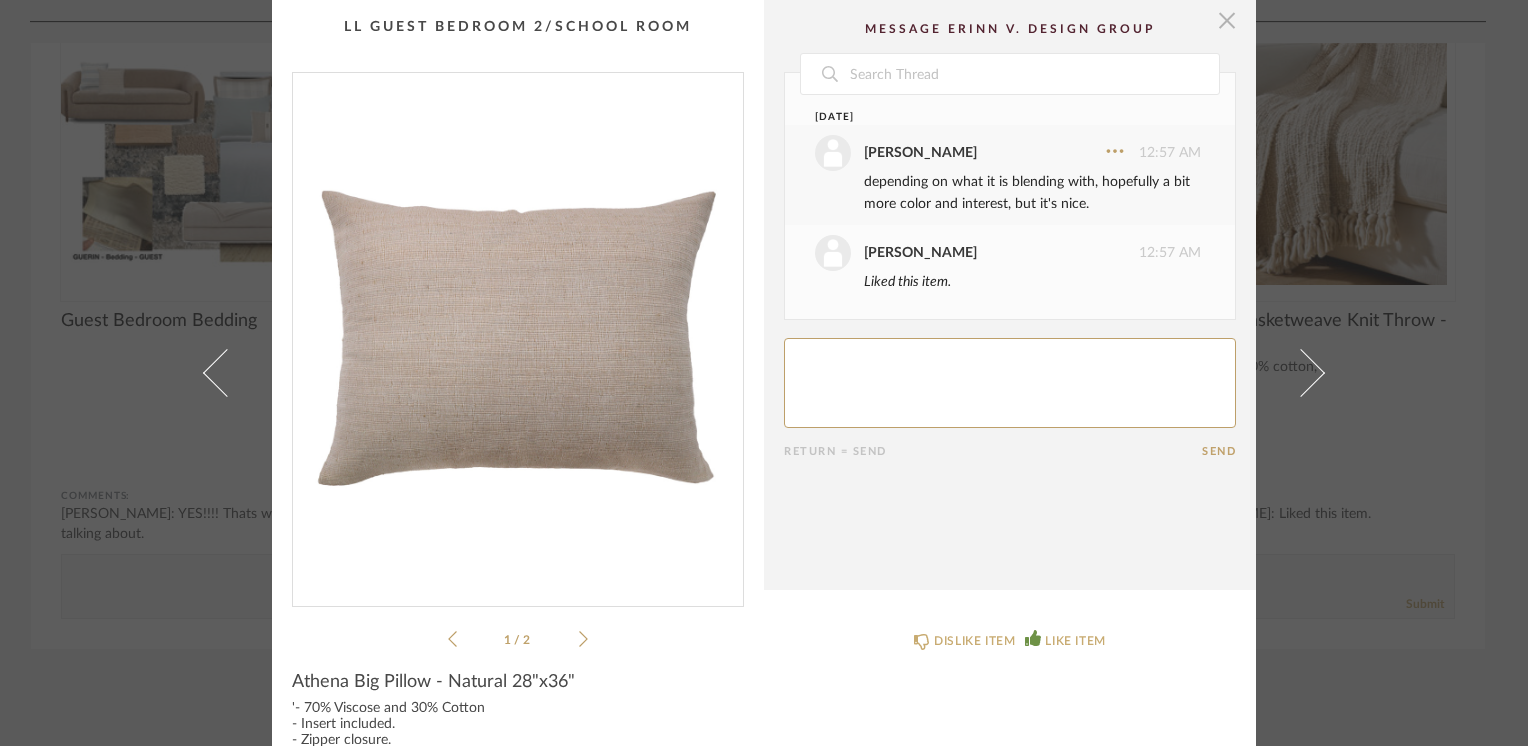 click at bounding box center (1227, 20) 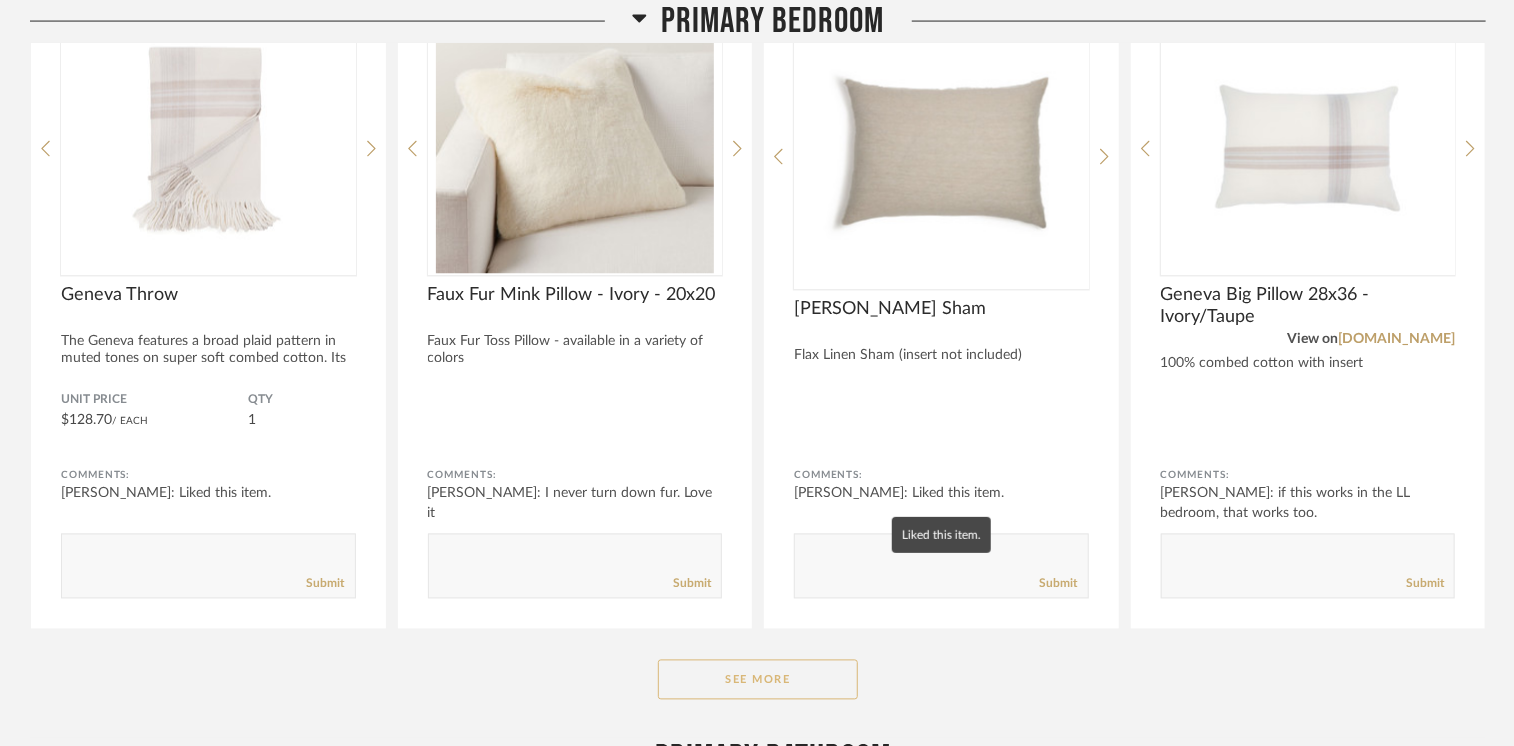 scroll, scrollTop: 16800, scrollLeft: 0, axis: vertical 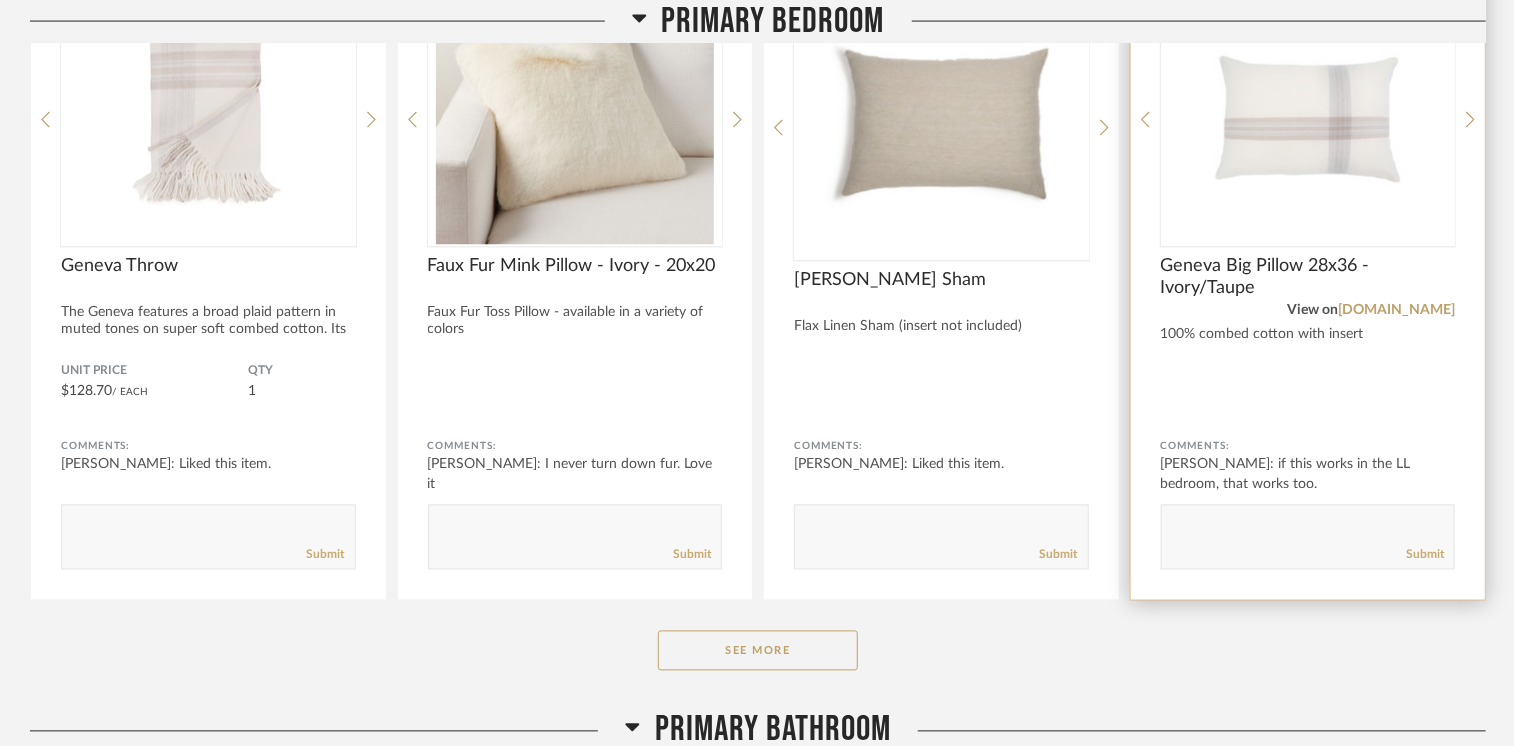 drag, startPoint x: 724, startPoint y: 642, endPoint x: 1172, endPoint y: 395, distance: 511.57892 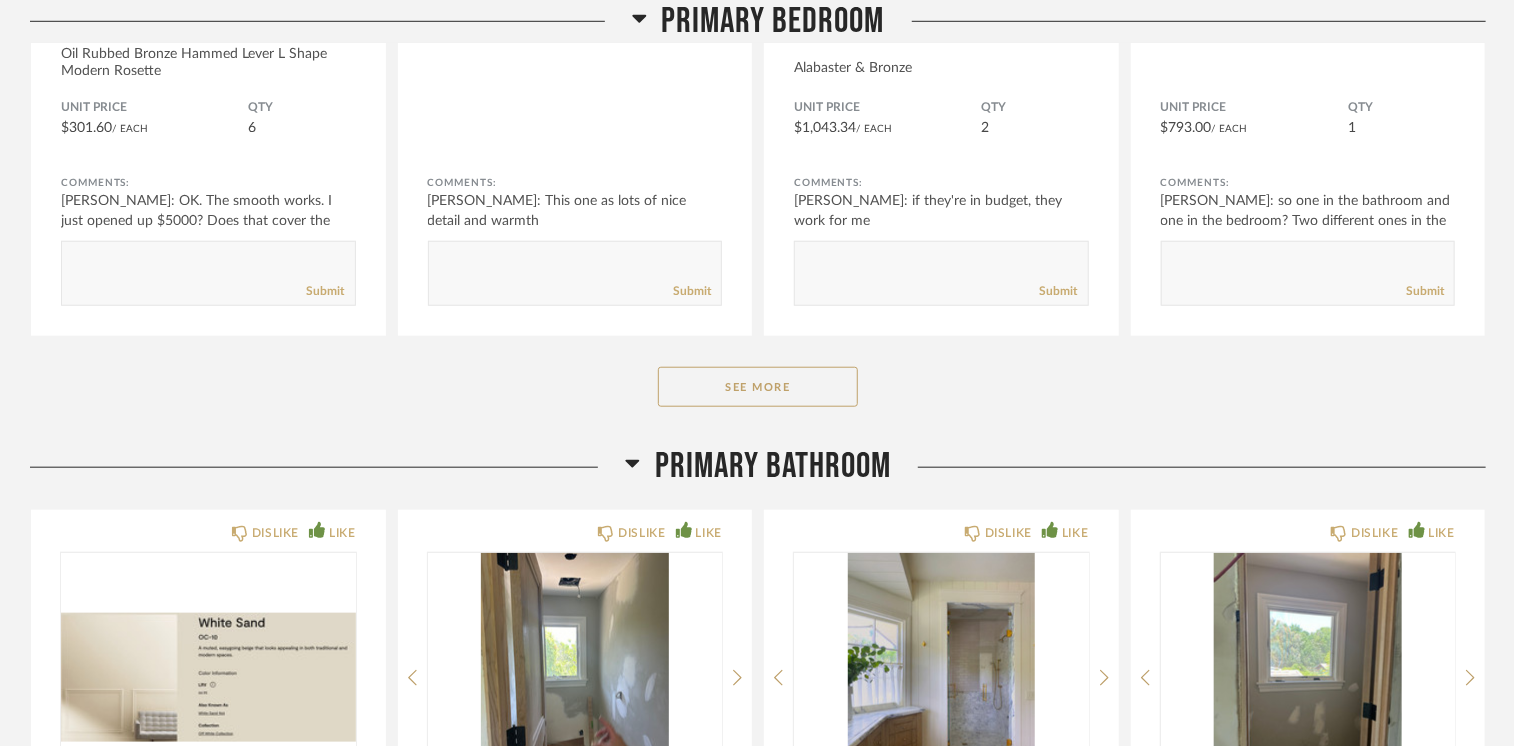 scroll, scrollTop: 19700, scrollLeft: 0, axis: vertical 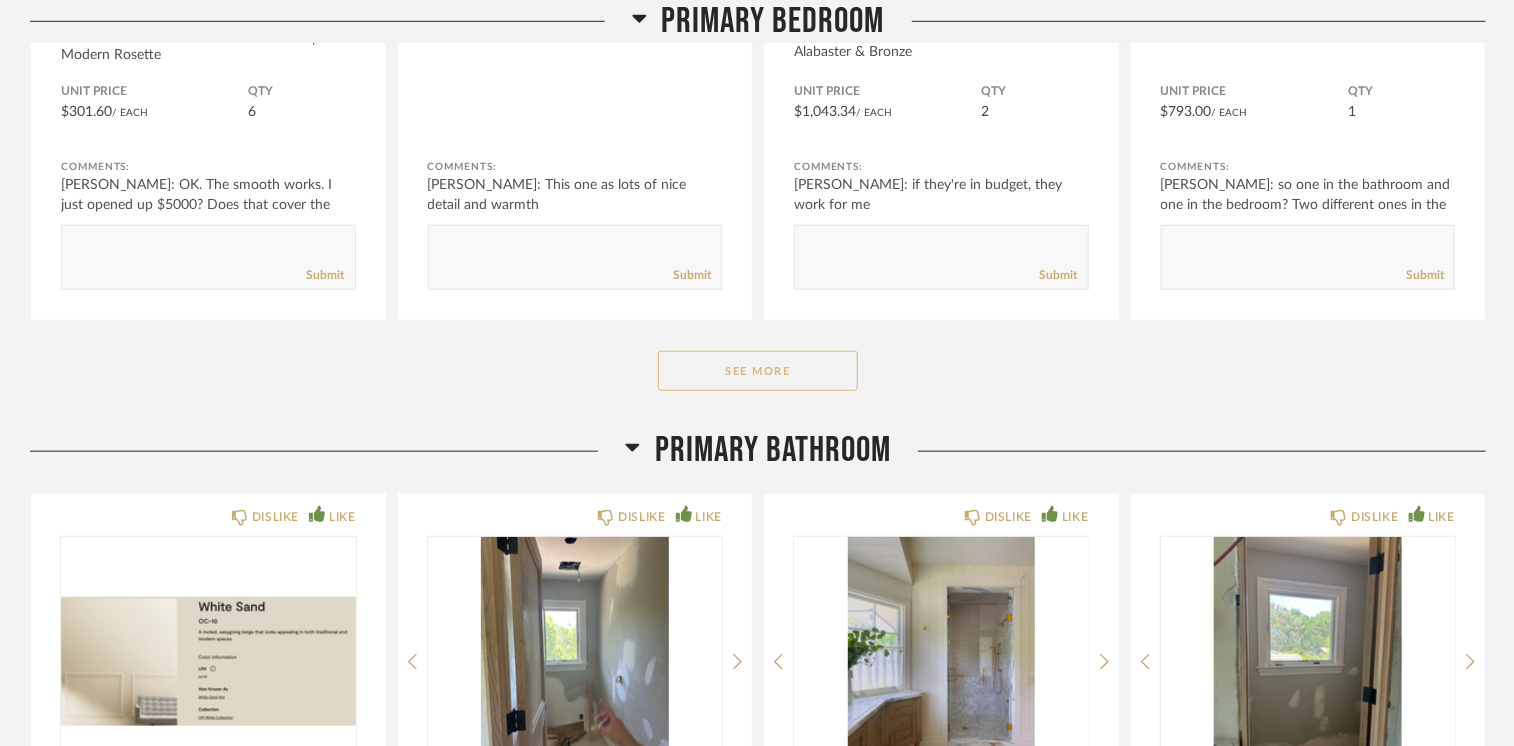click on "See More" 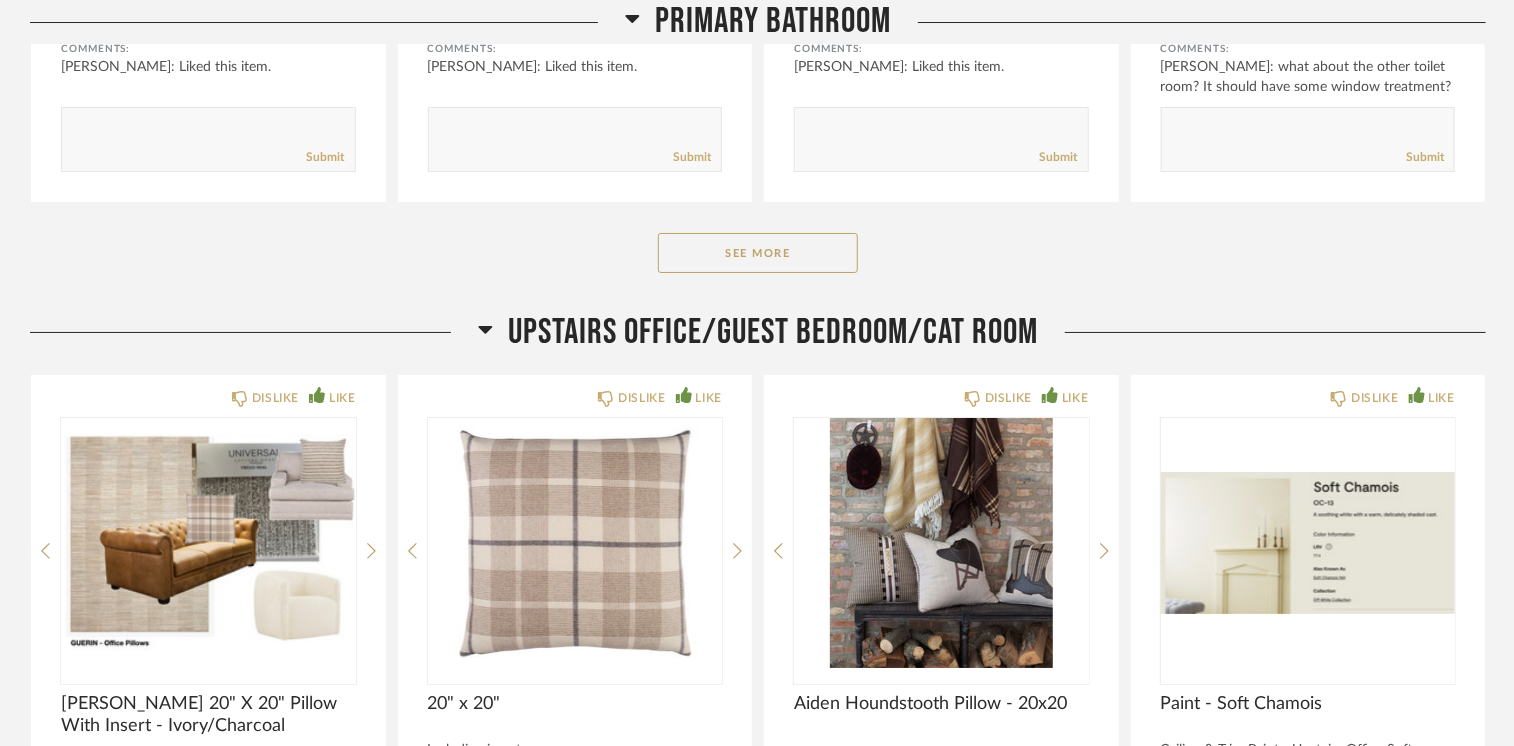 scroll, scrollTop: 22900, scrollLeft: 0, axis: vertical 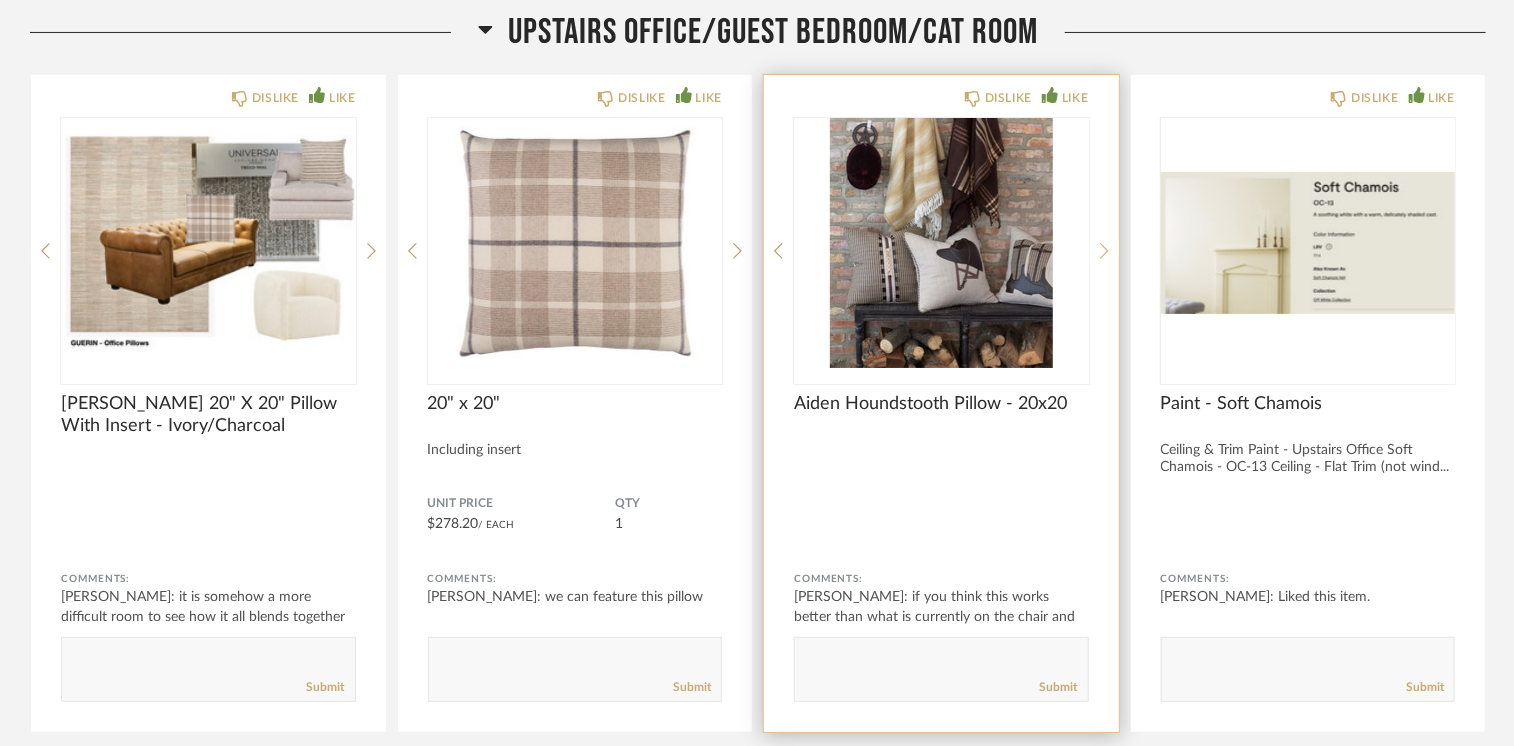 click 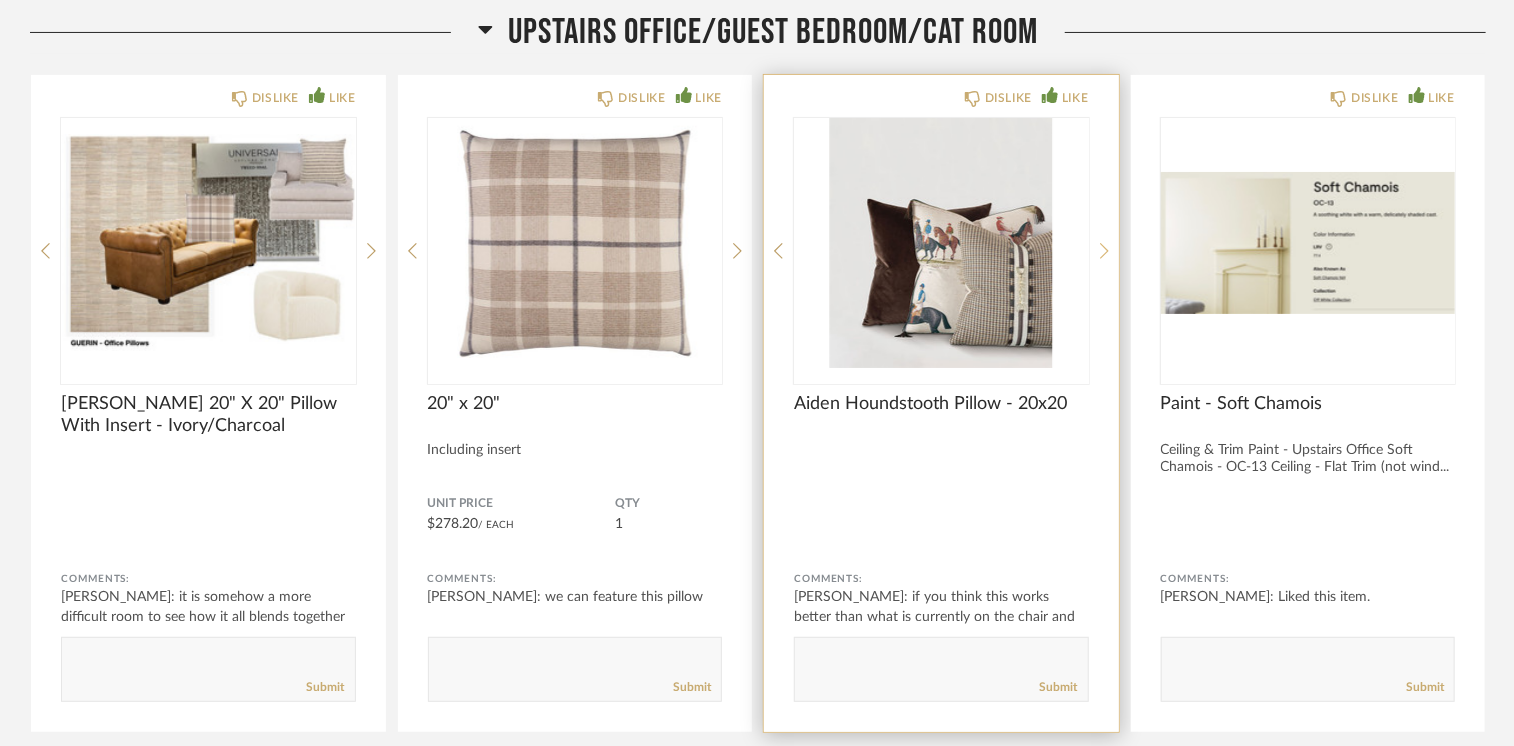 click 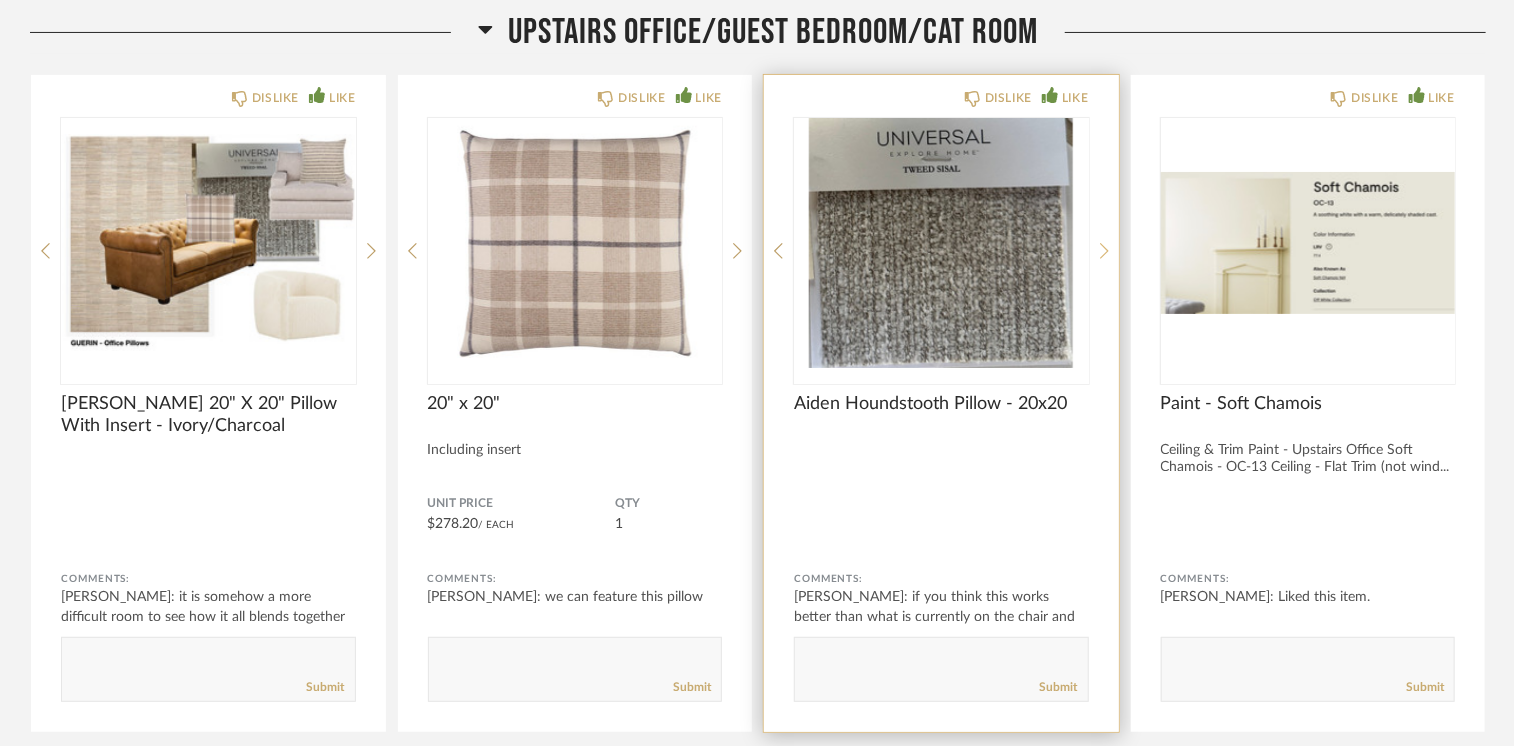 click 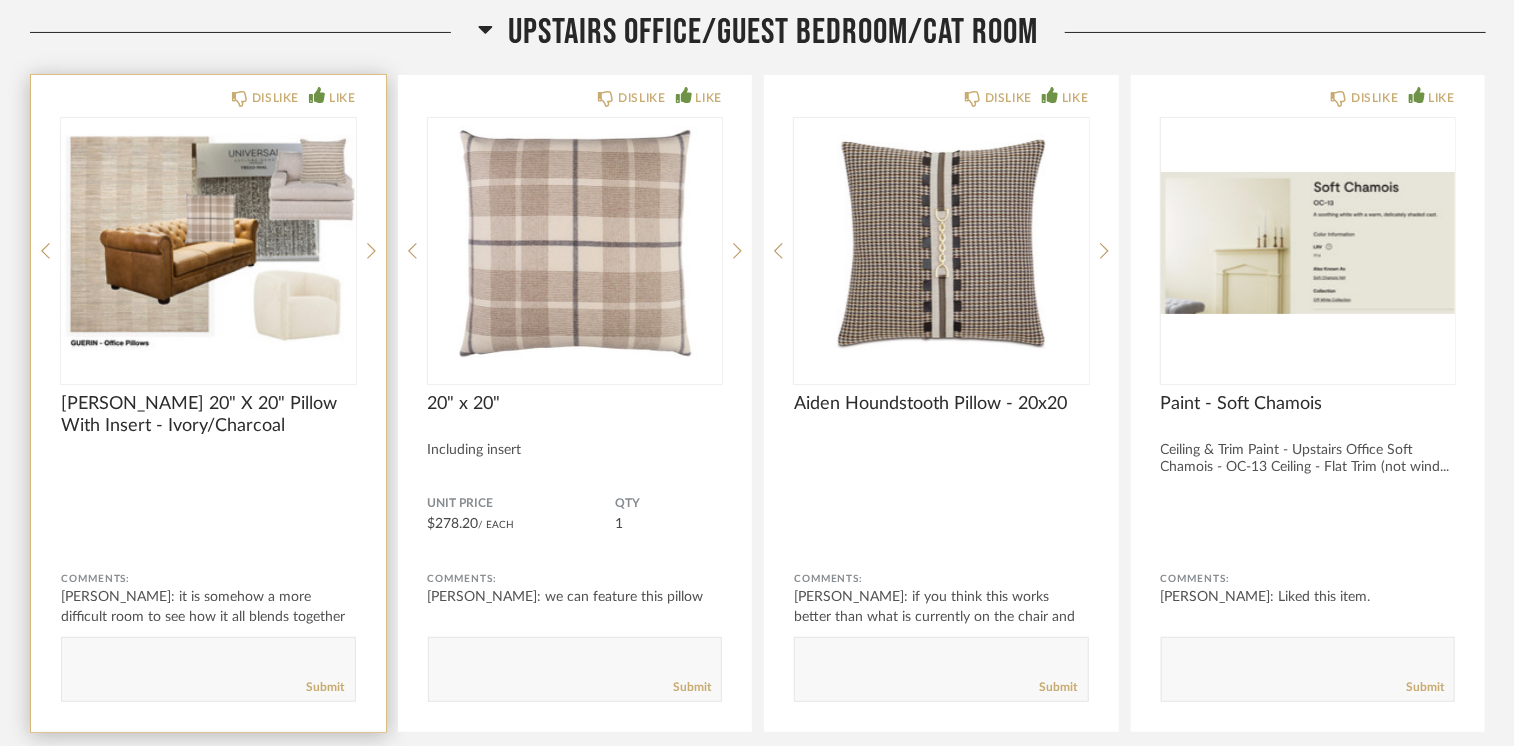 click at bounding box center [208, 243] 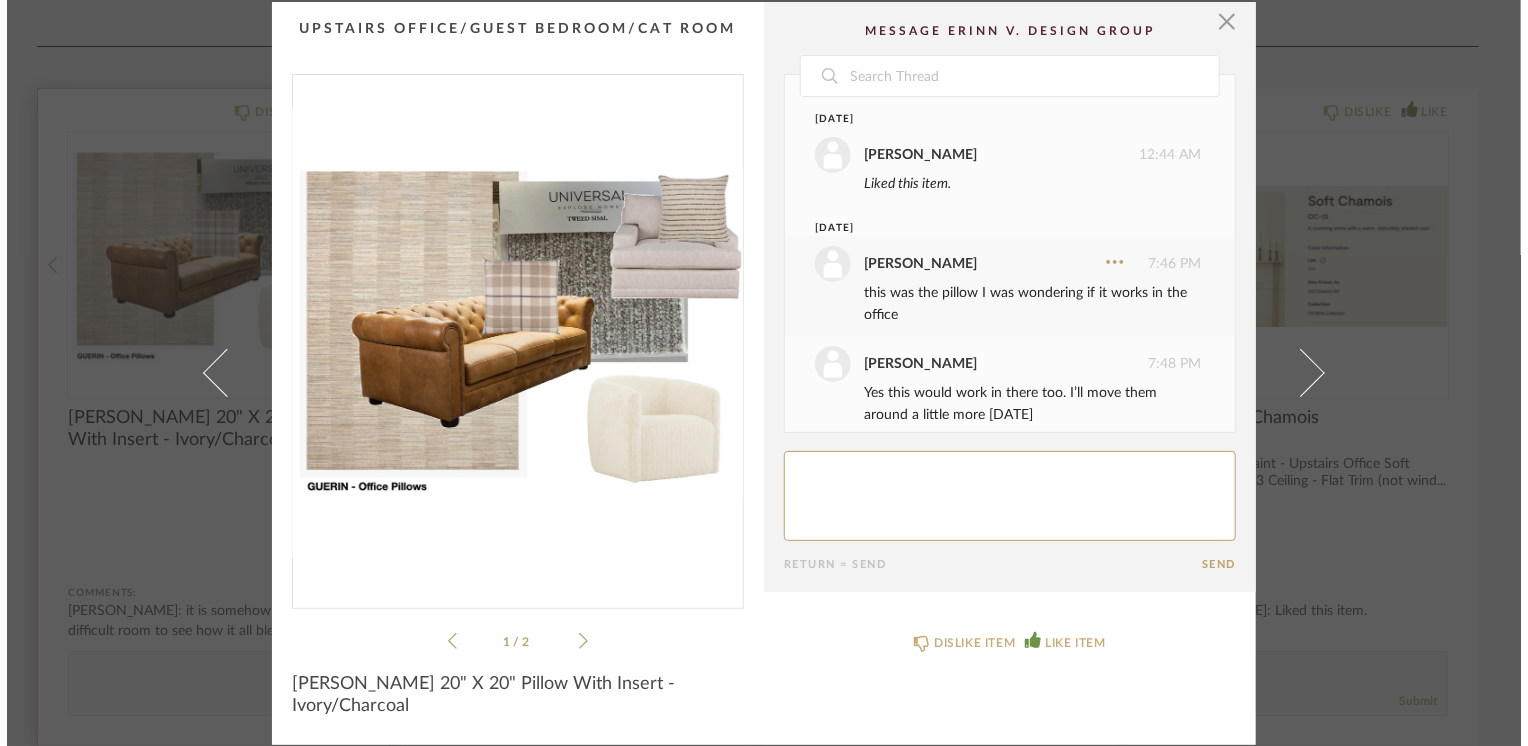 scroll, scrollTop: 0, scrollLeft: 0, axis: both 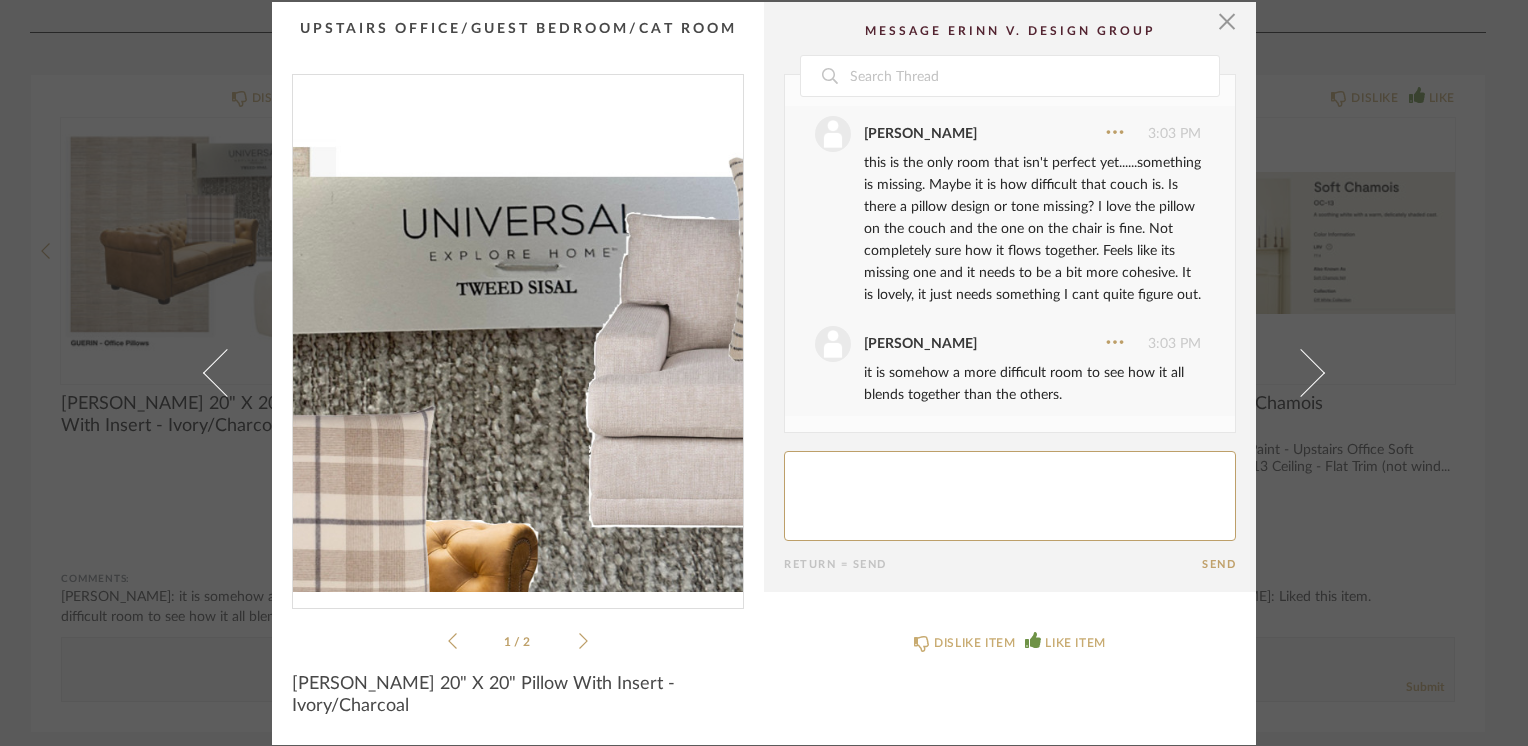 click at bounding box center [518, 333] 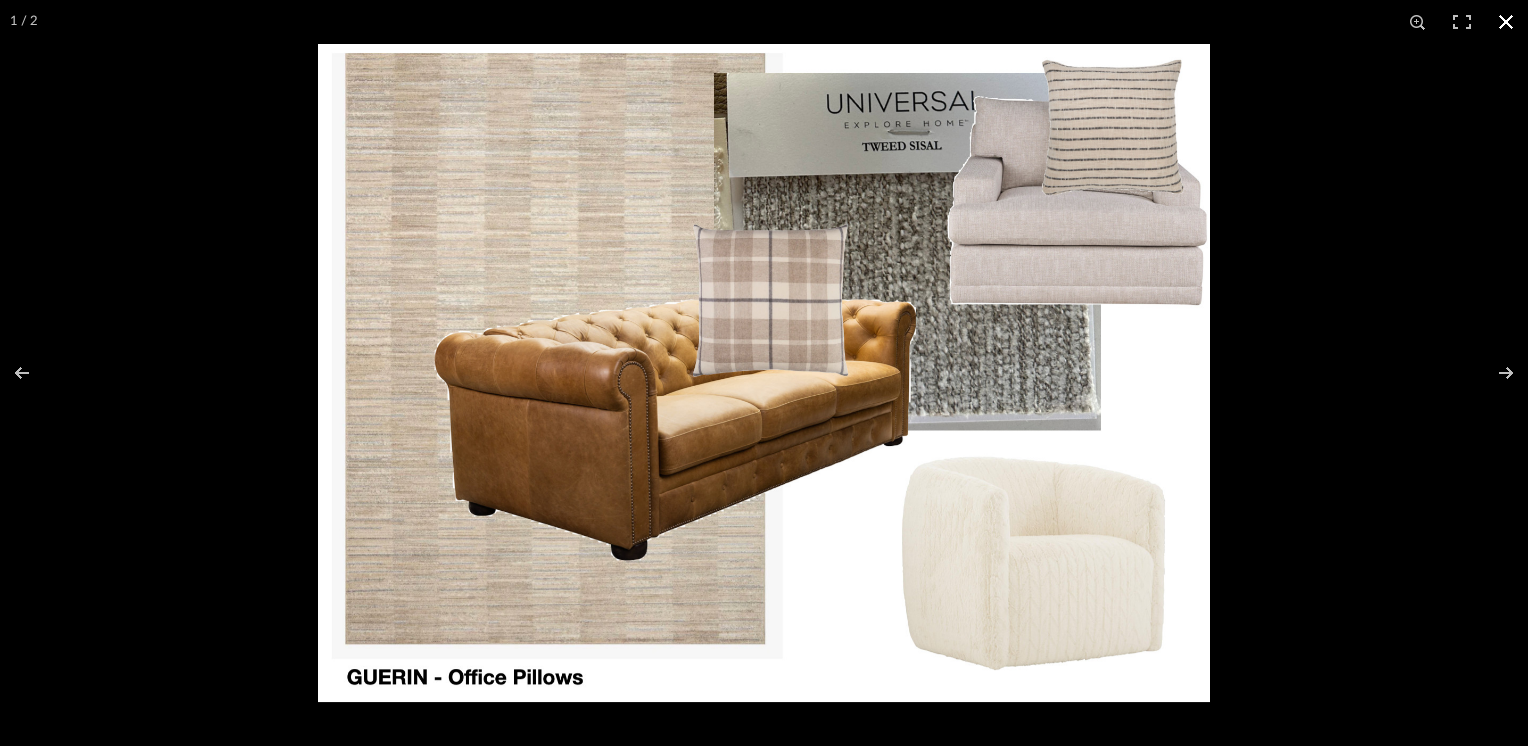 click at bounding box center (1506, 22) 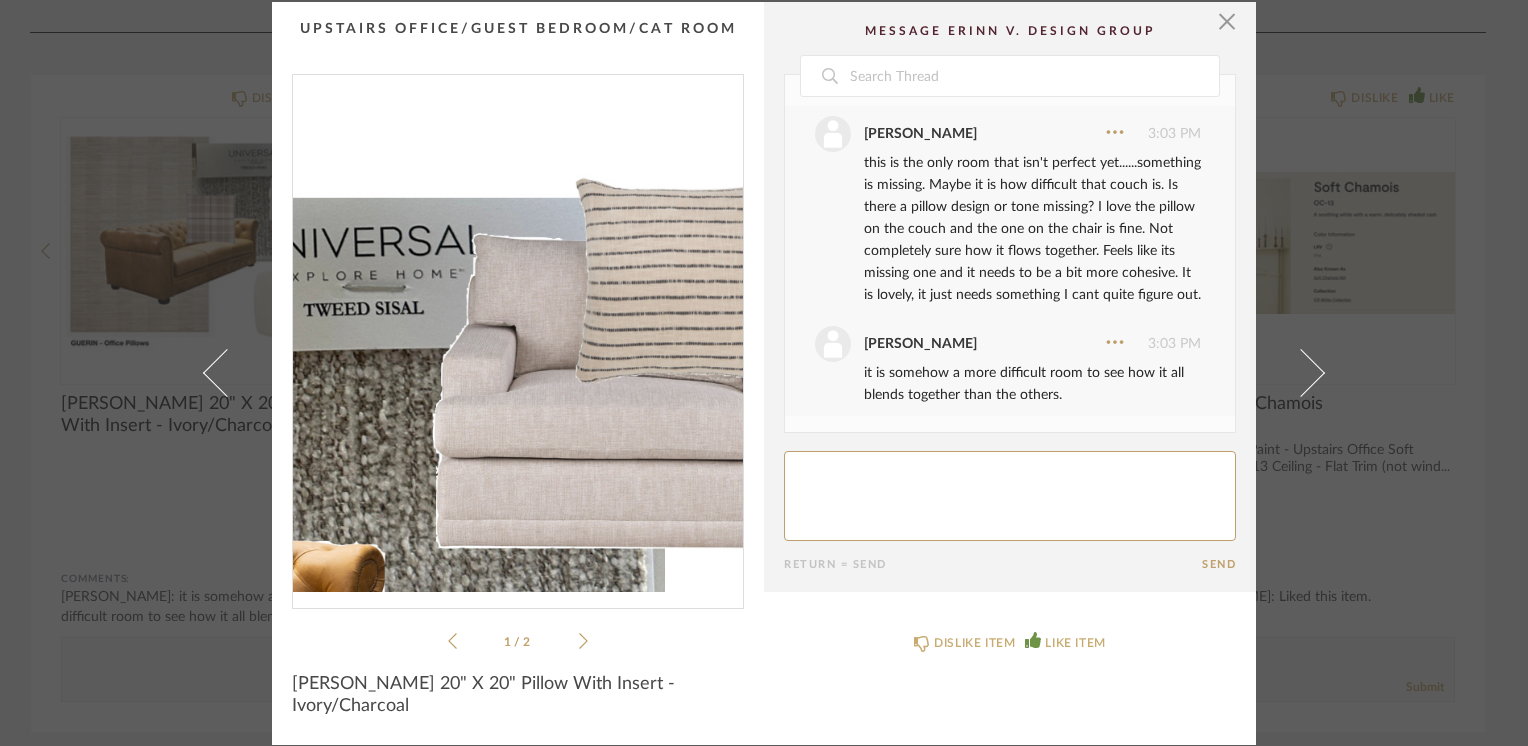 click at bounding box center (518, 333) 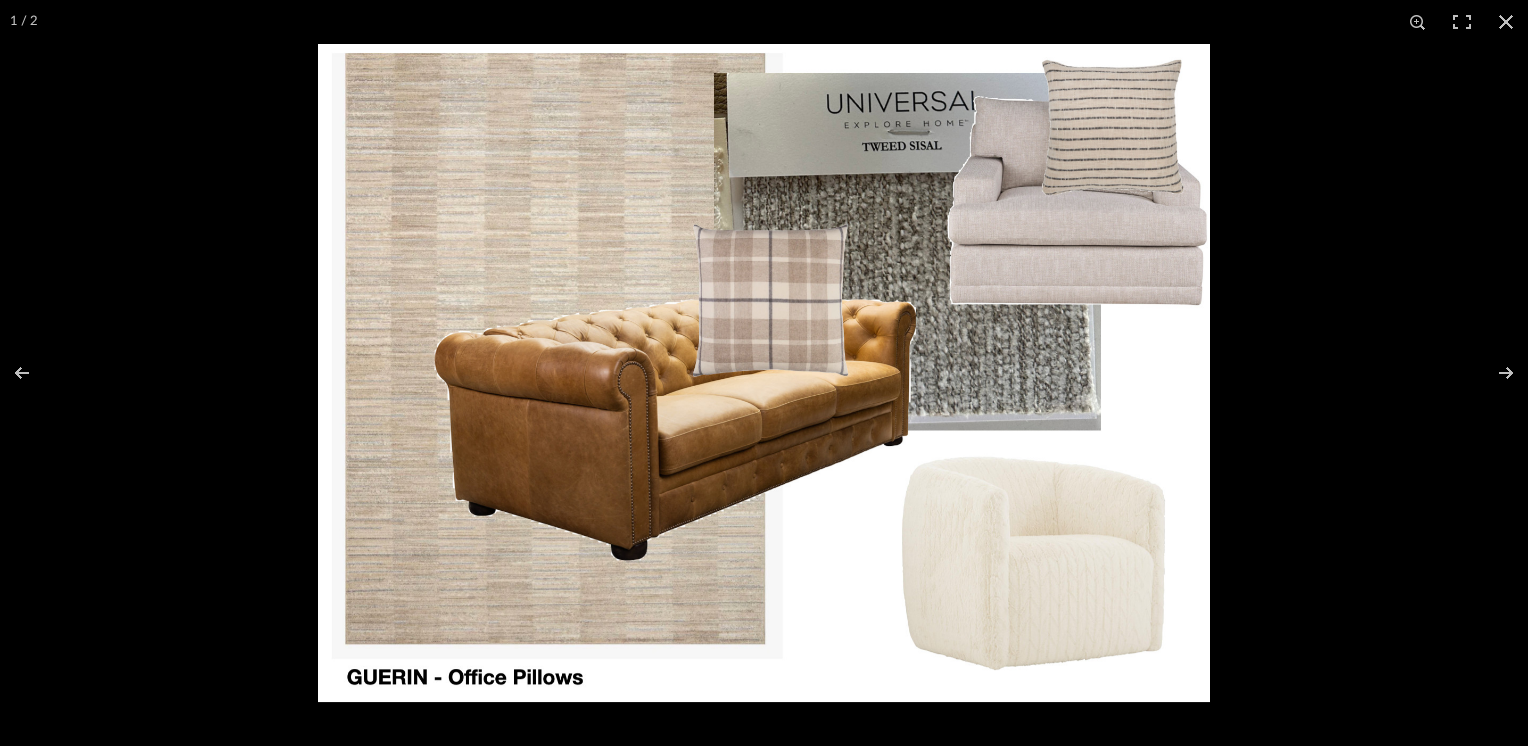 click at bounding box center [764, 373] 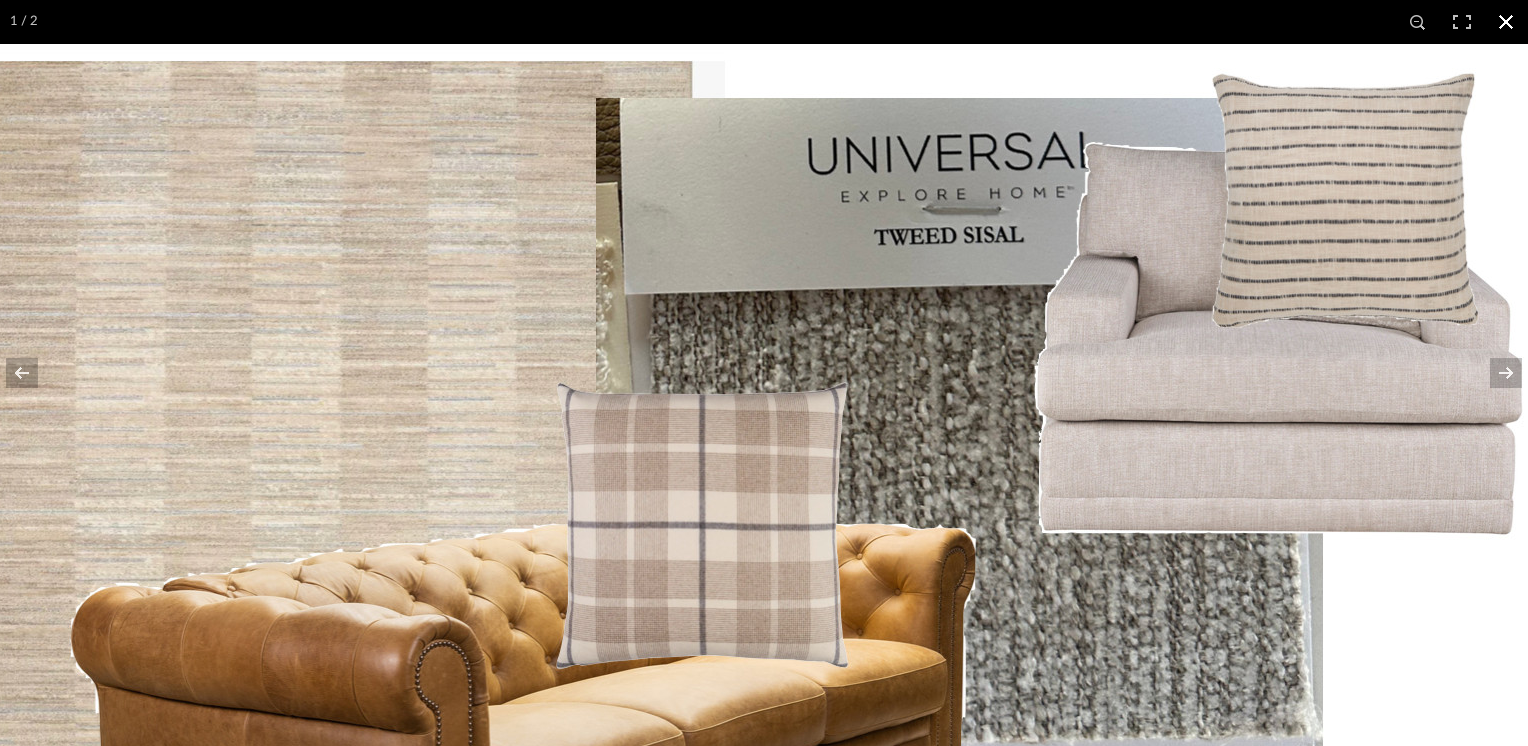 click at bounding box center (1506, 22) 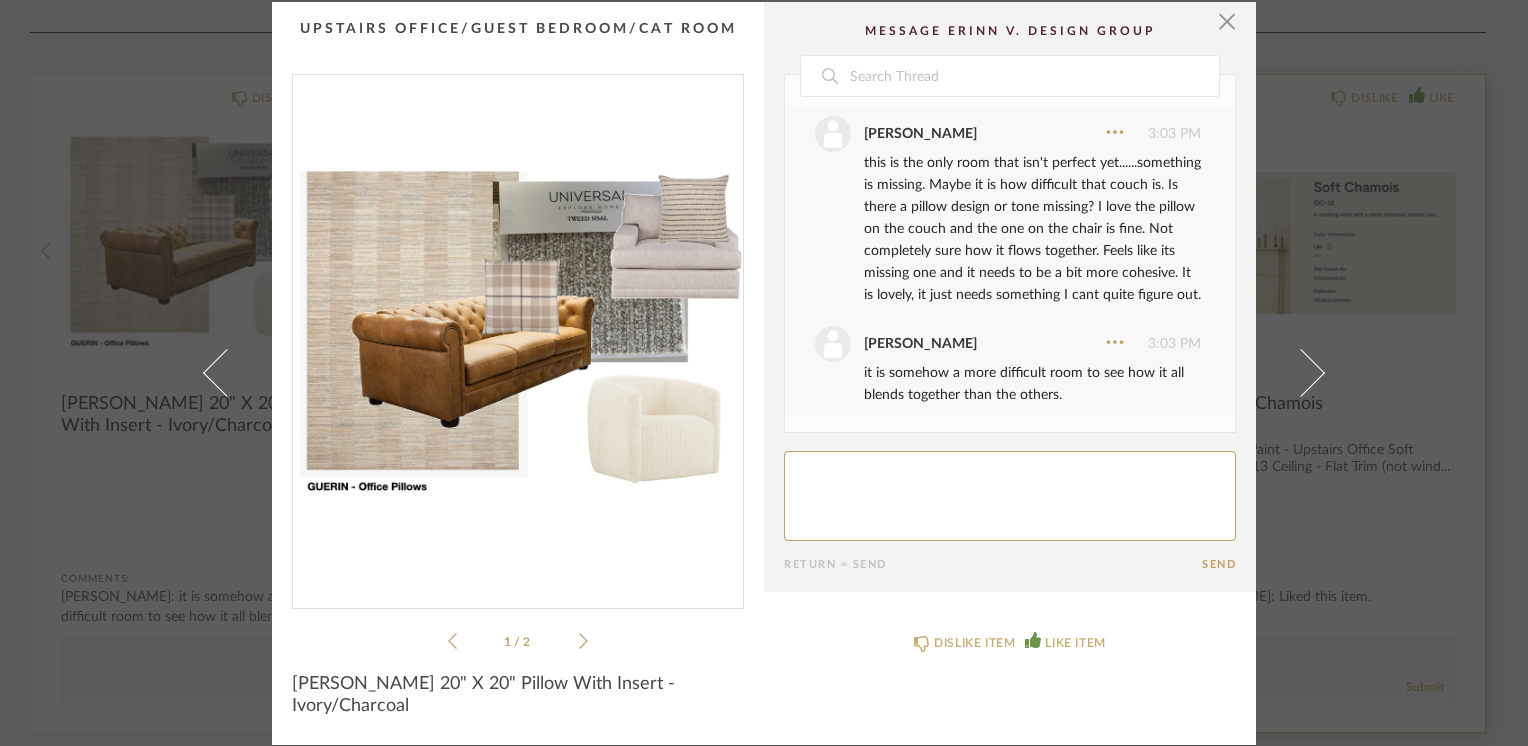 drag, startPoint x: 1211, startPoint y: 29, endPoint x: 1294, endPoint y: 222, distance: 210.09045 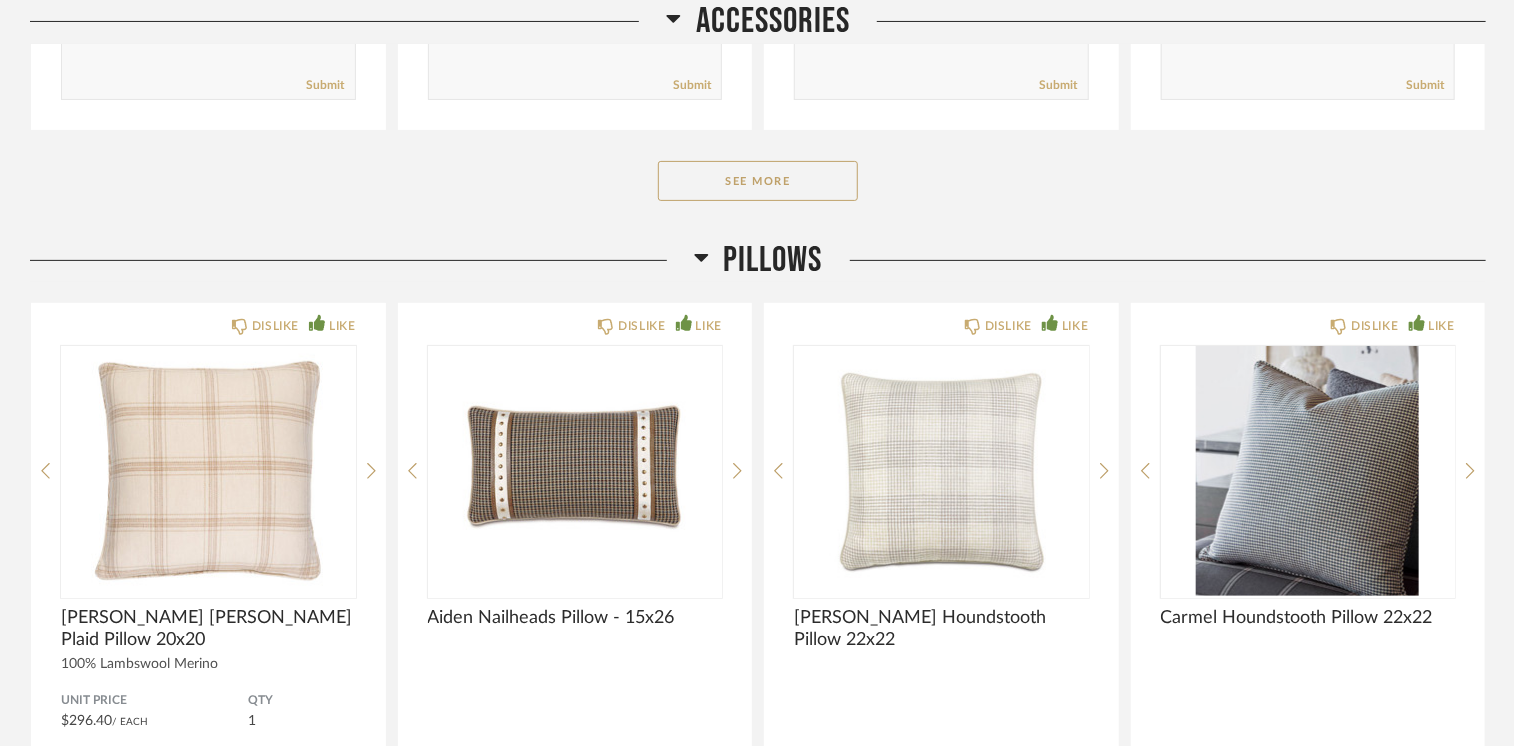 scroll, scrollTop: 26800, scrollLeft: 0, axis: vertical 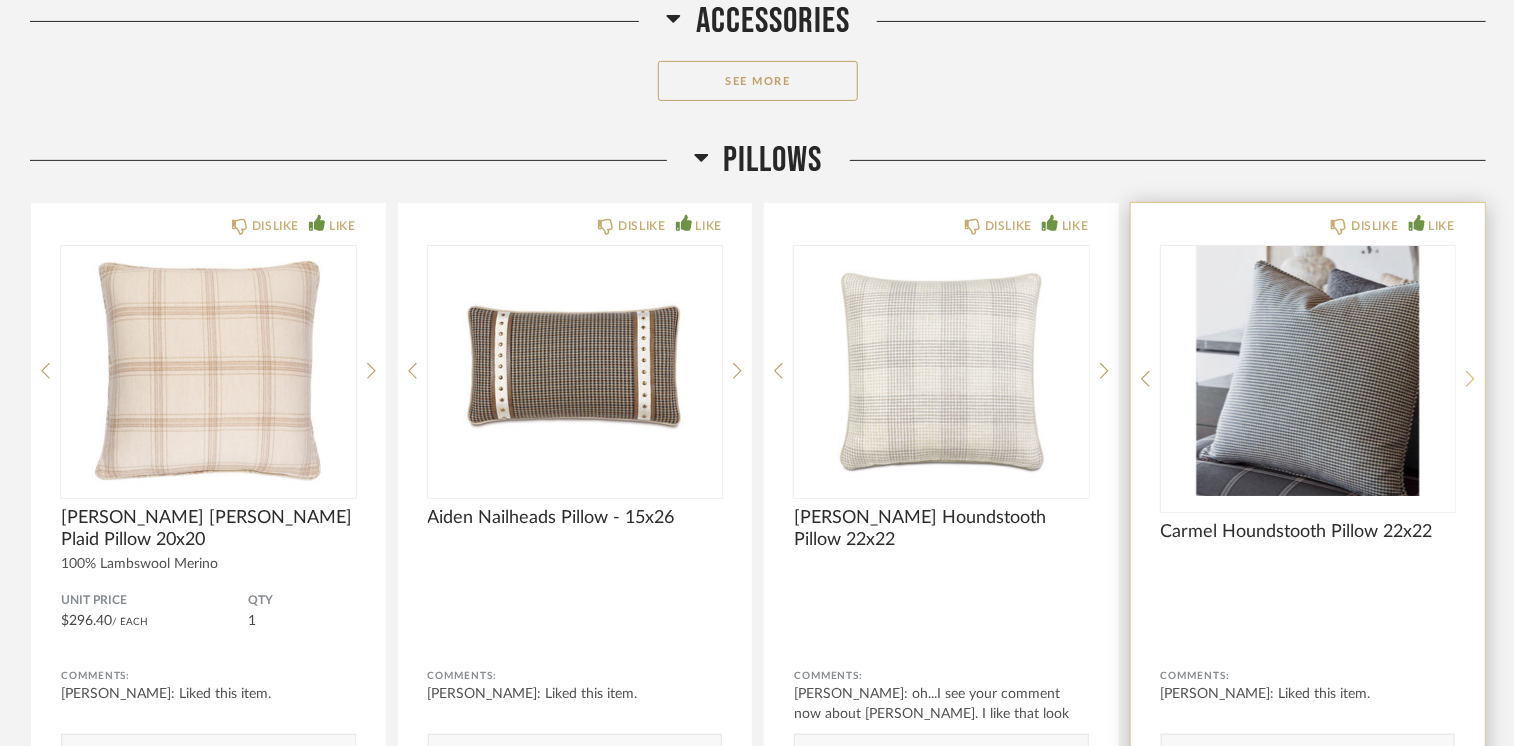 click 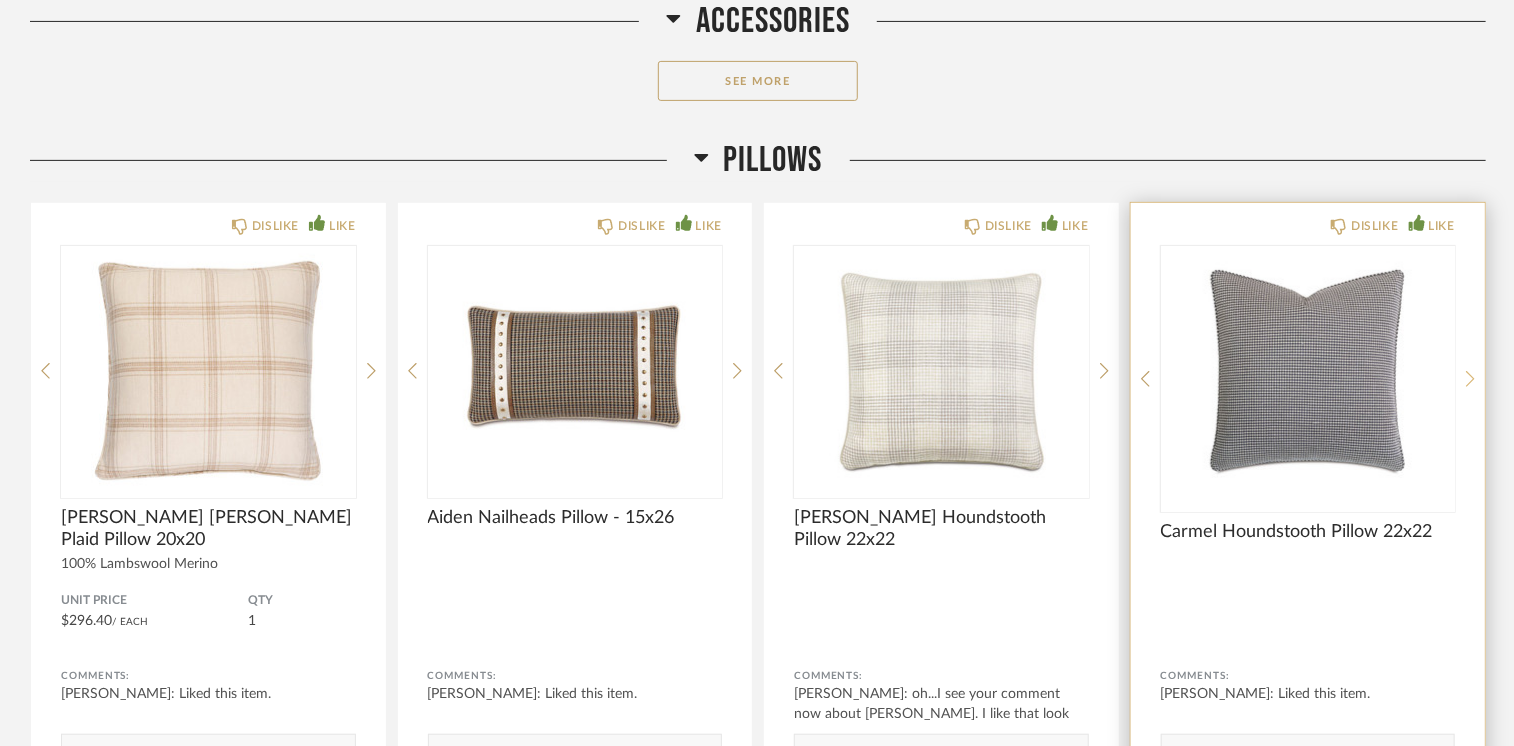 click 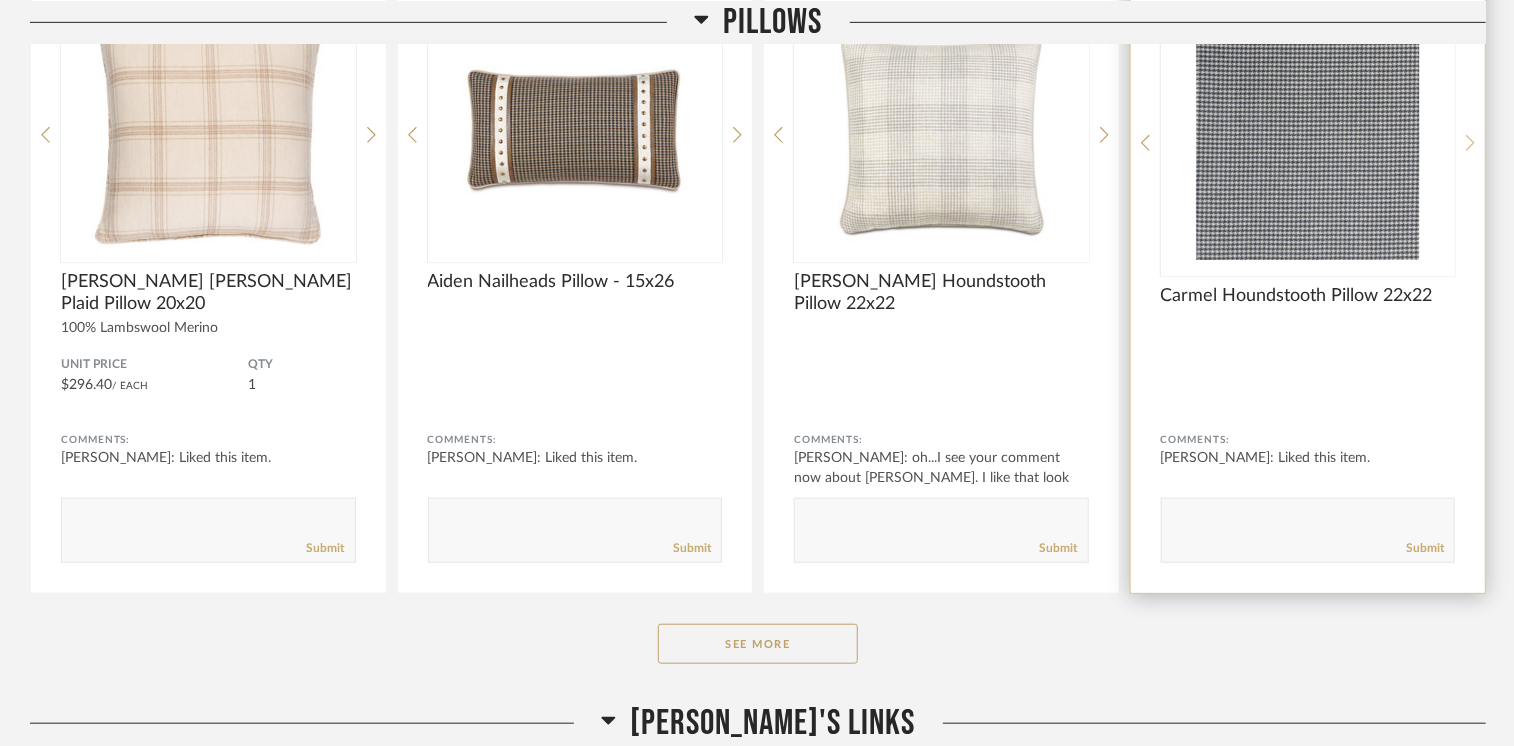 scroll, scrollTop: 27100, scrollLeft: 0, axis: vertical 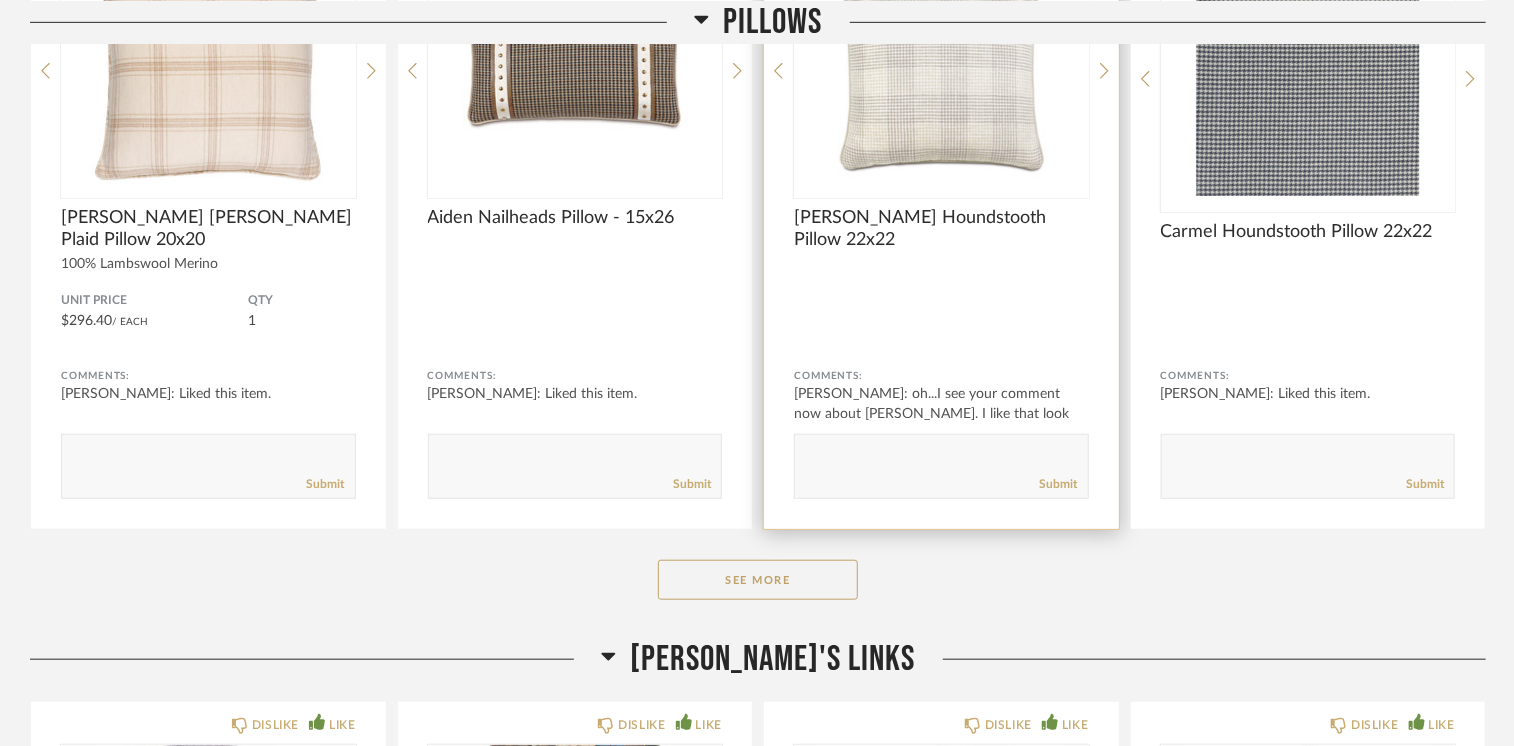 drag, startPoint x: 716, startPoint y: 558, endPoint x: 1042, endPoint y: 475, distance: 336.40005 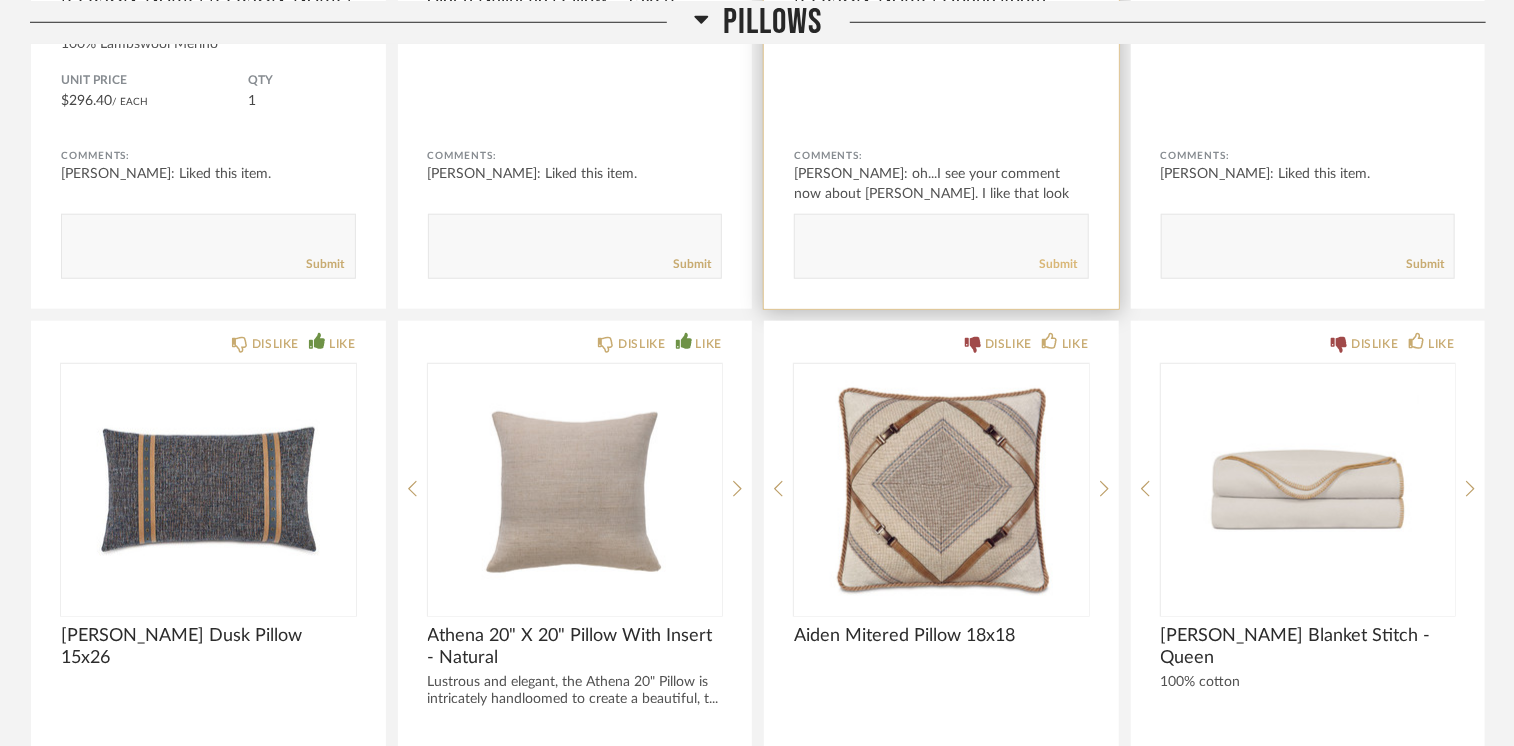 scroll, scrollTop: 27500, scrollLeft: 0, axis: vertical 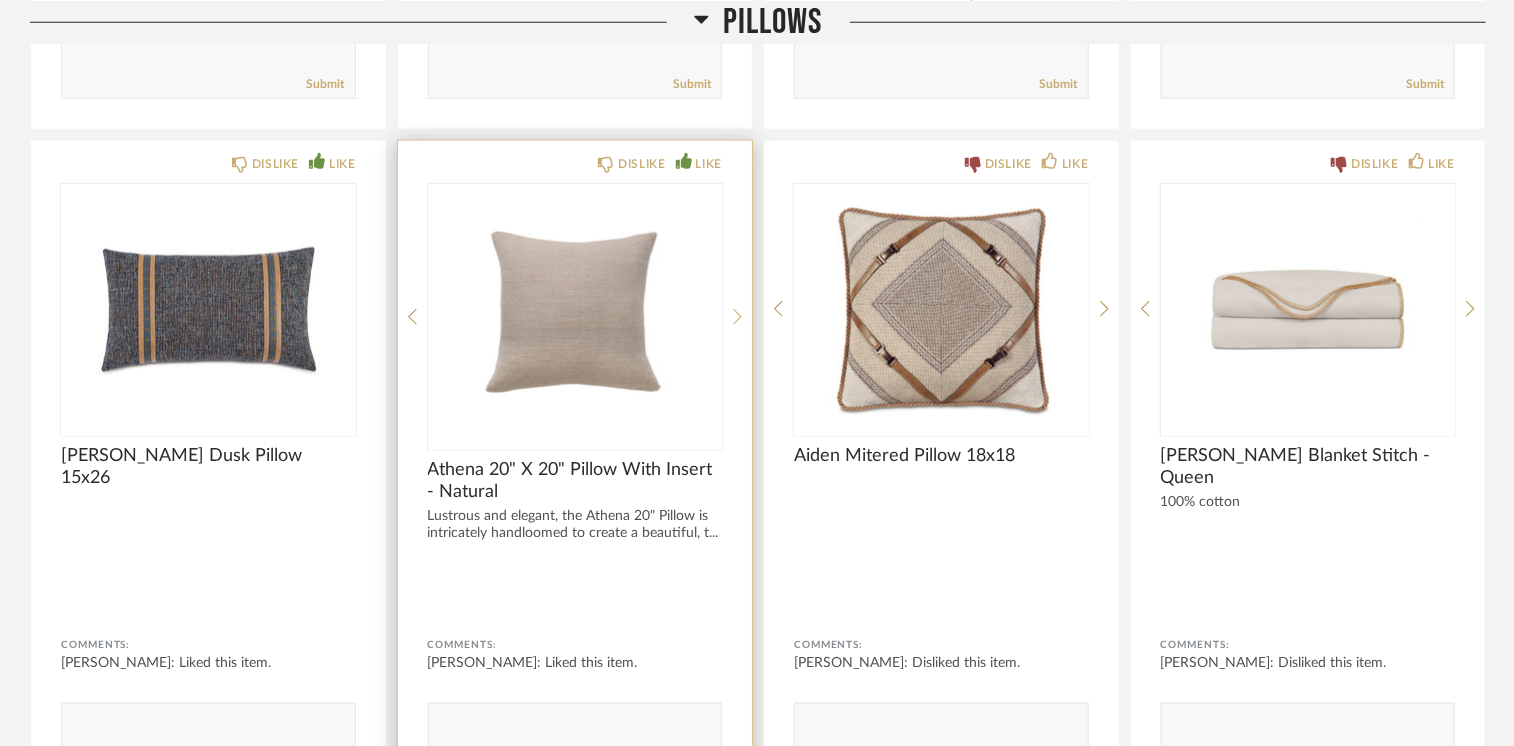 click 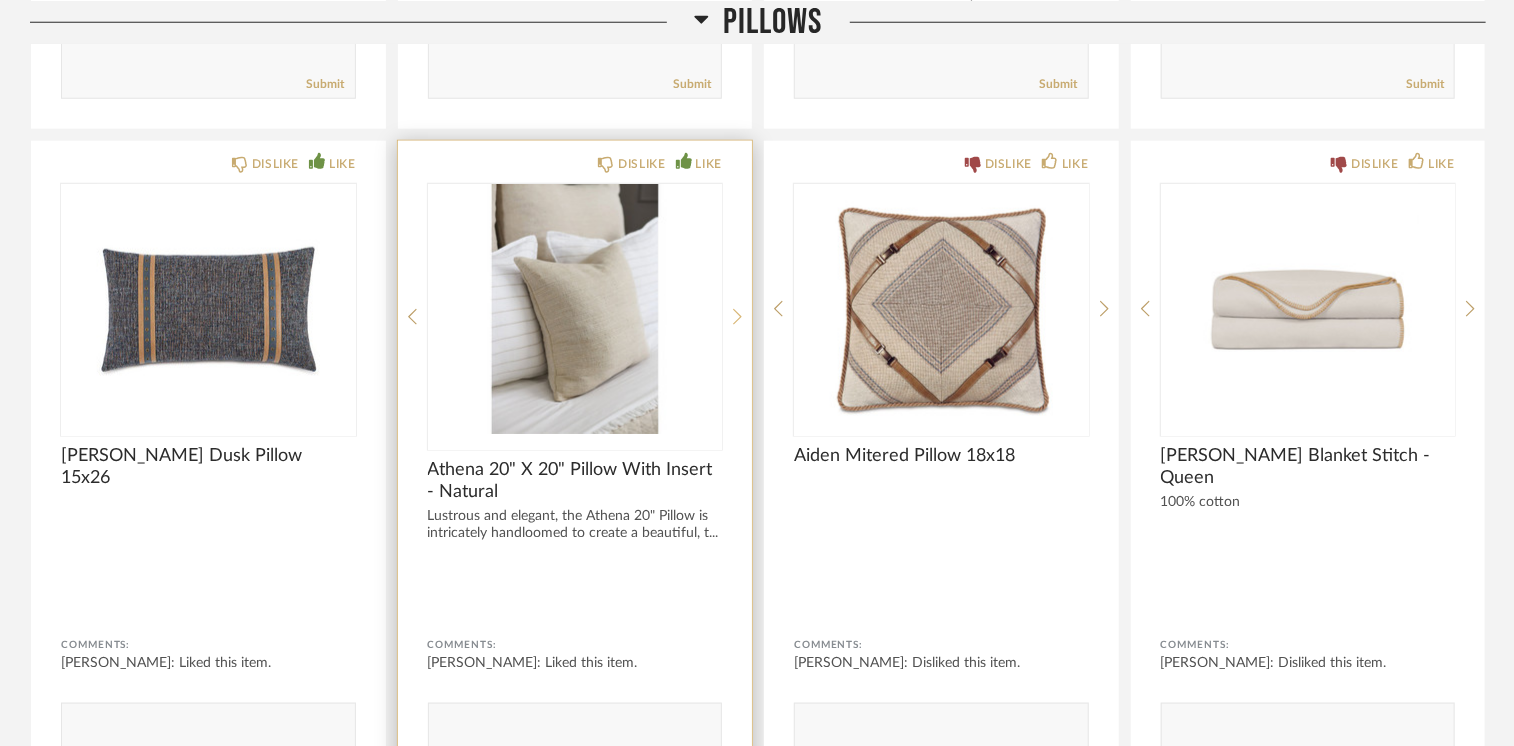 click 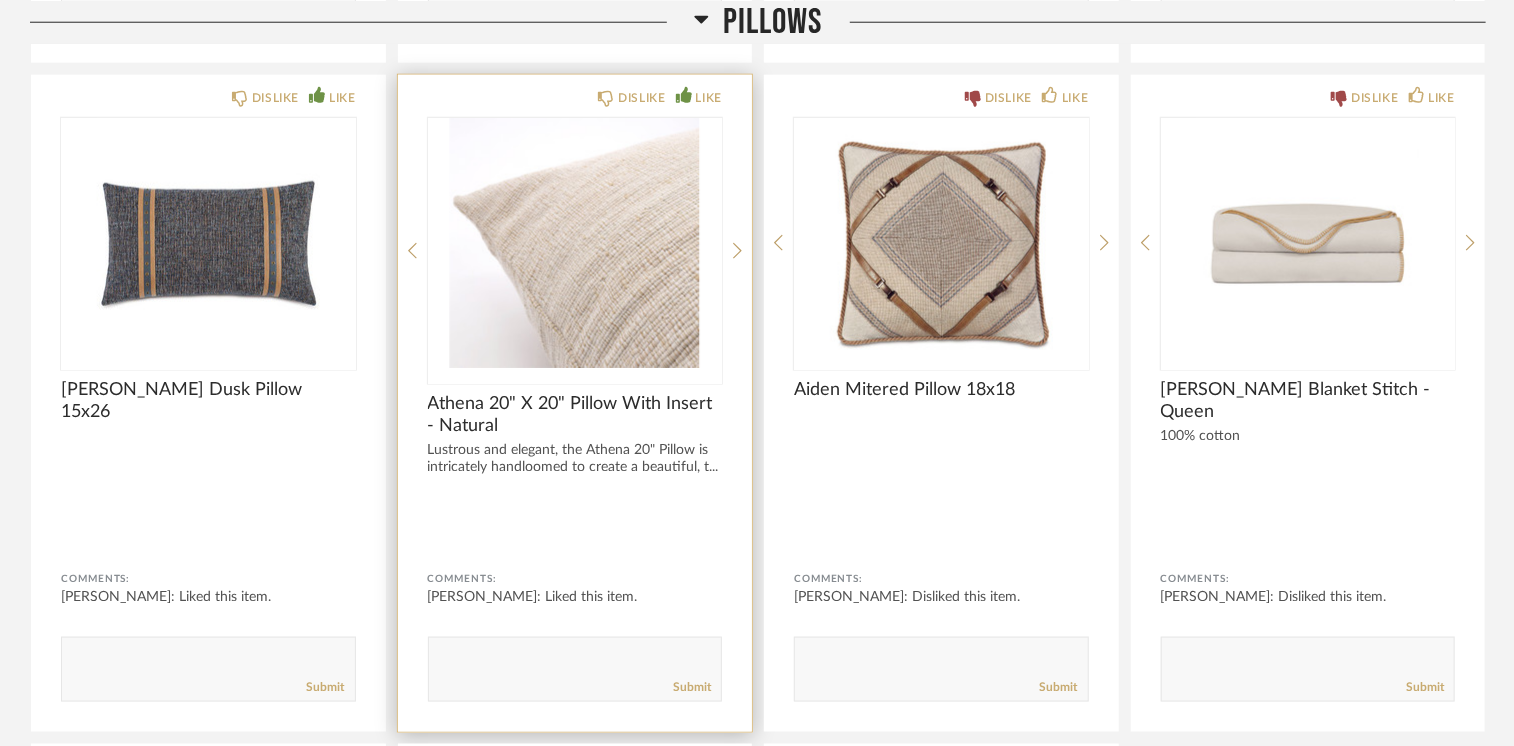 scroll, scrollTop: 27600, scrollLeft: 0, axis: vertical 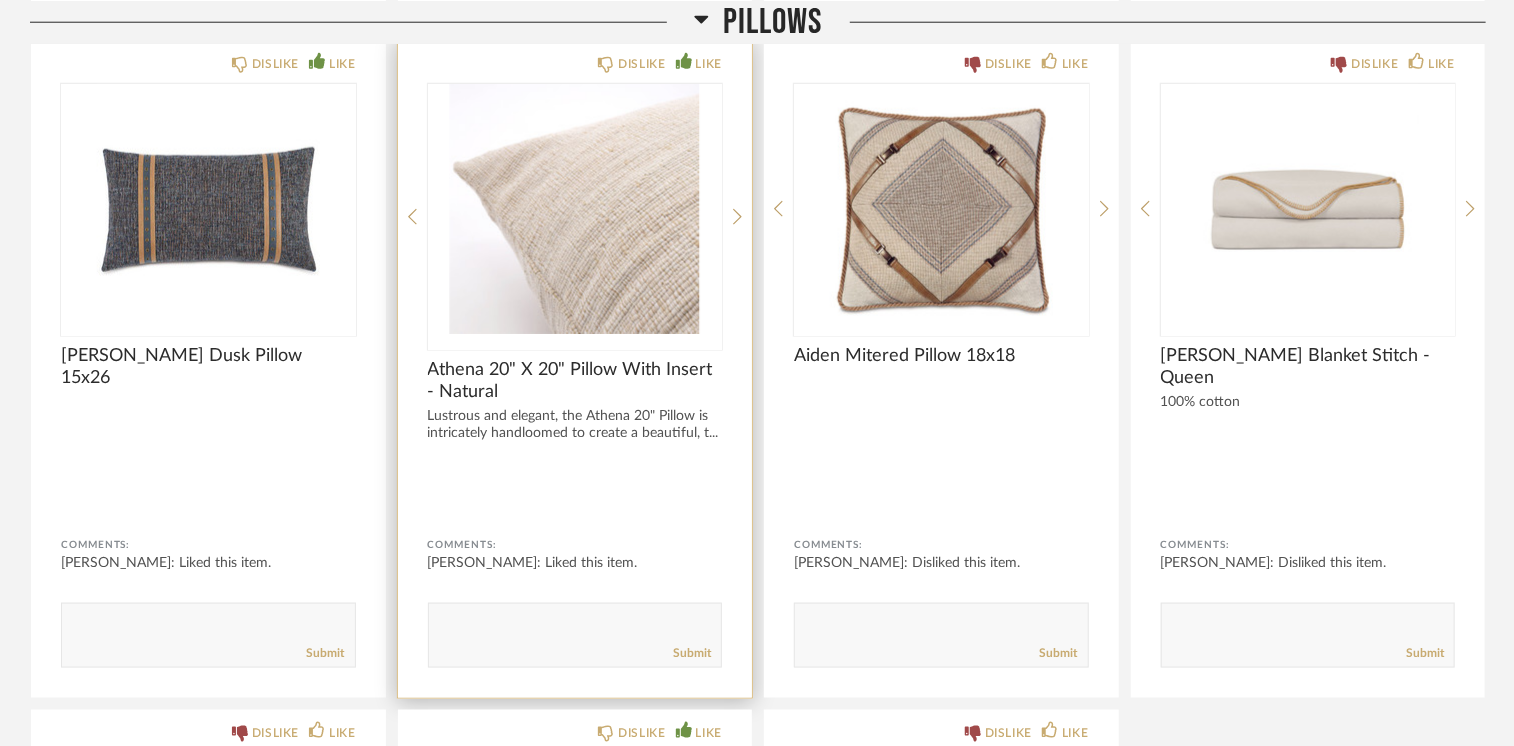 click 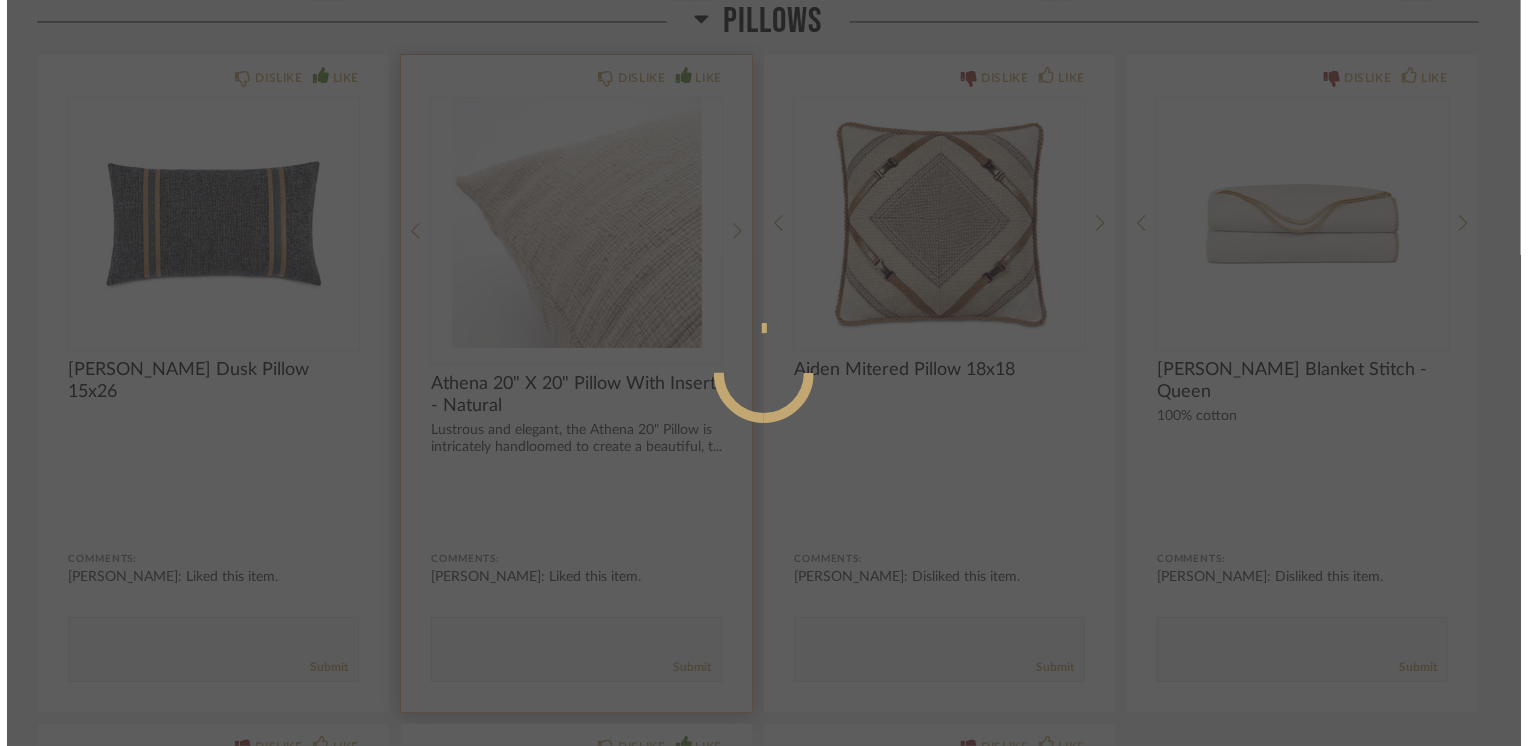 scroll, scrollTop: 0, scrollLeft: 0, axis: both 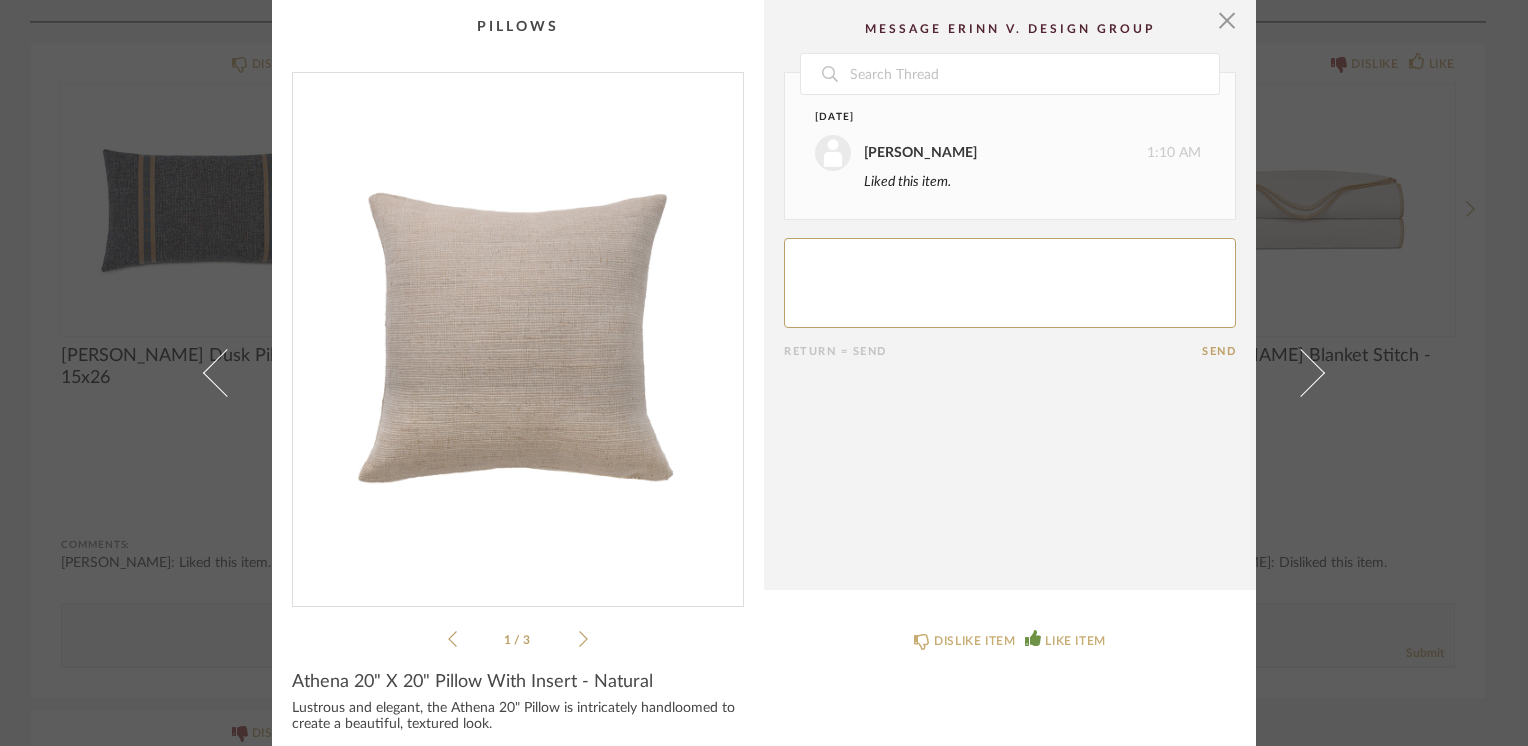 click 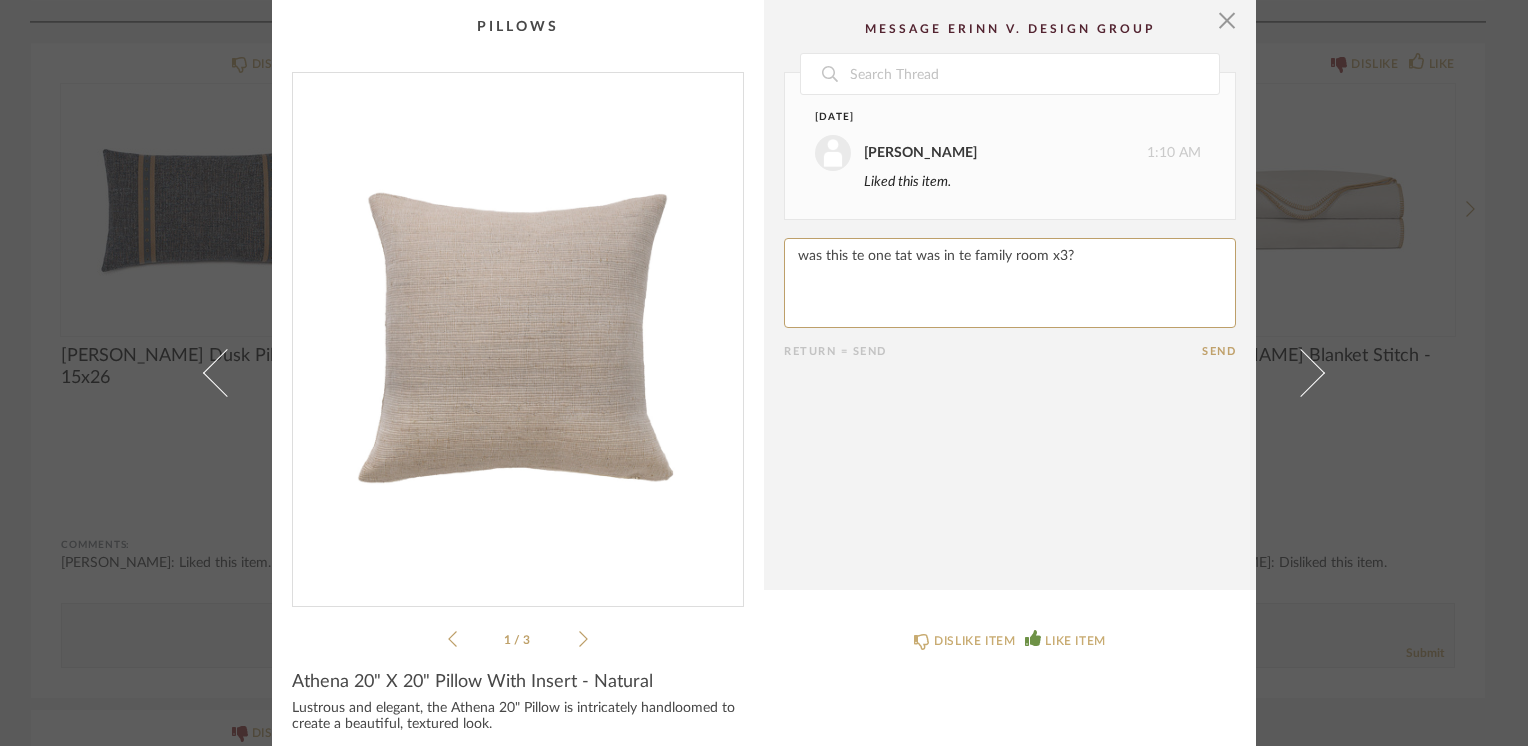 paste on "h" 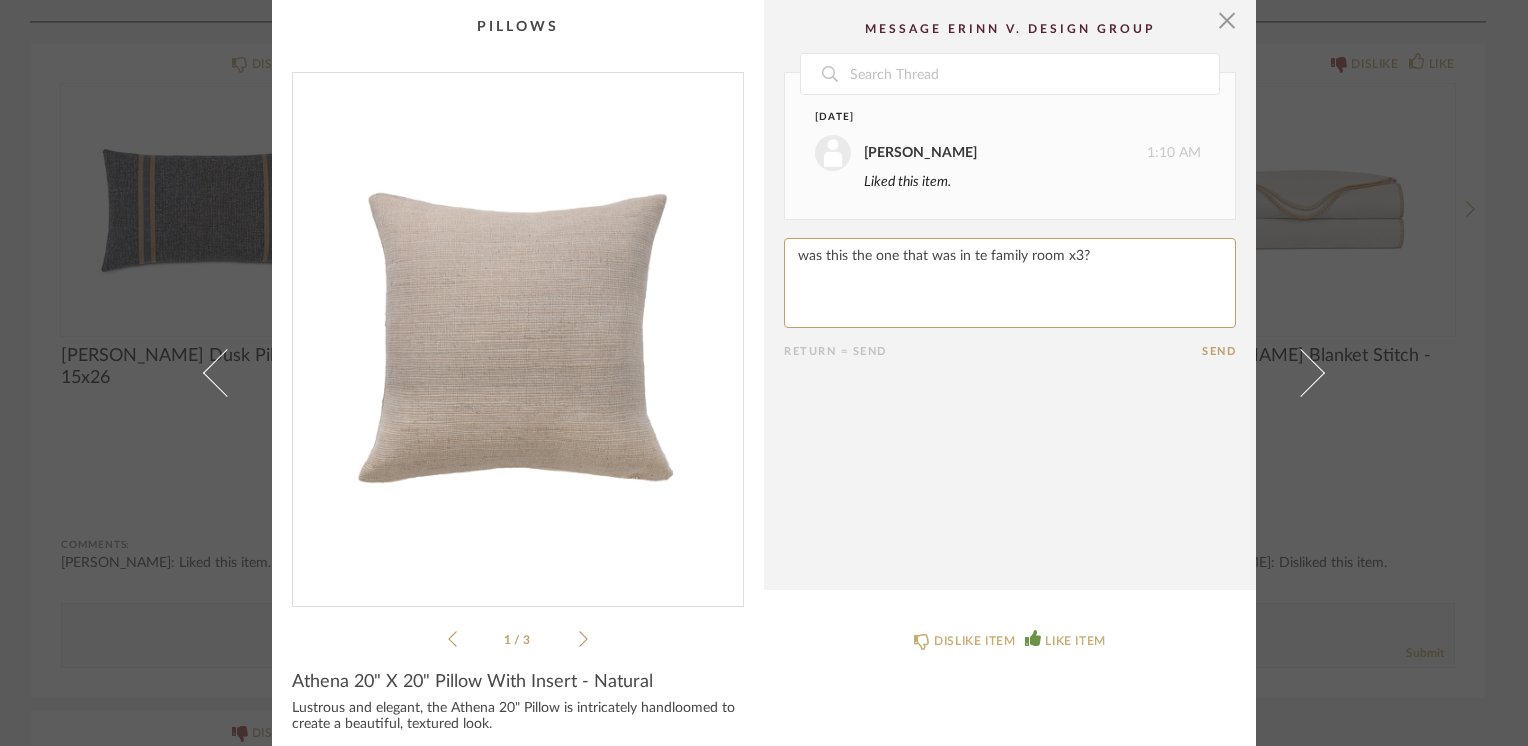 paste on "h" 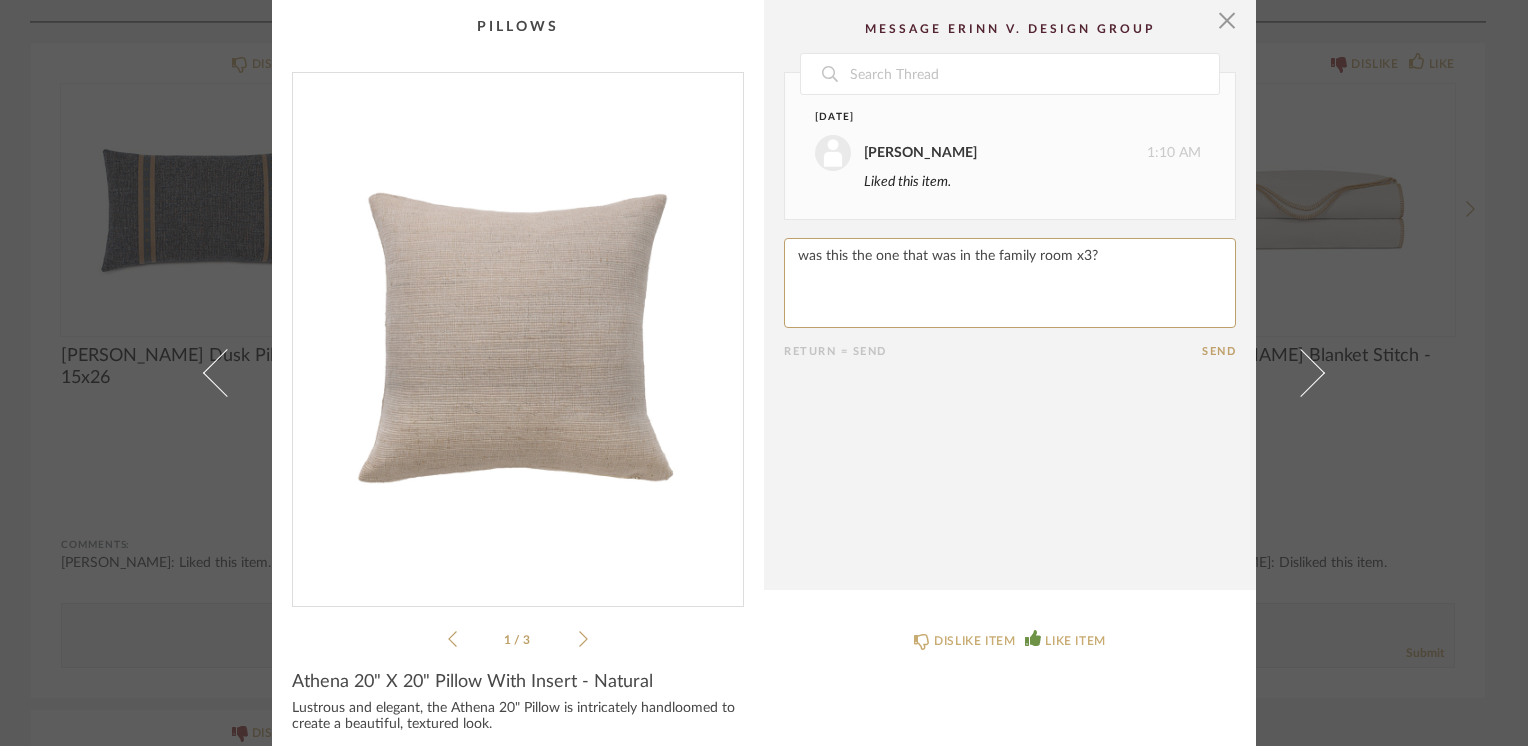 type on "was this the one that was in the family room x3?" 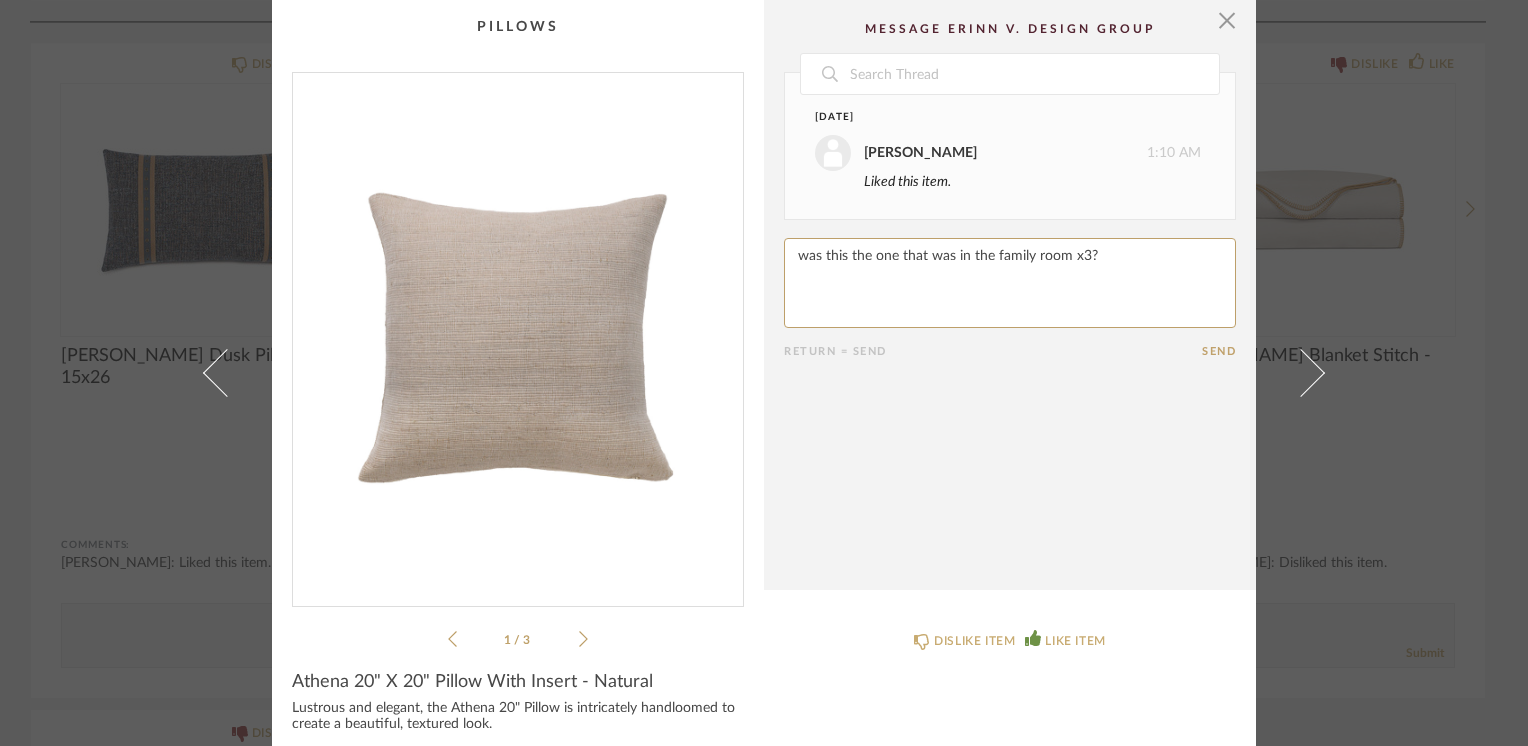 click on "Send" 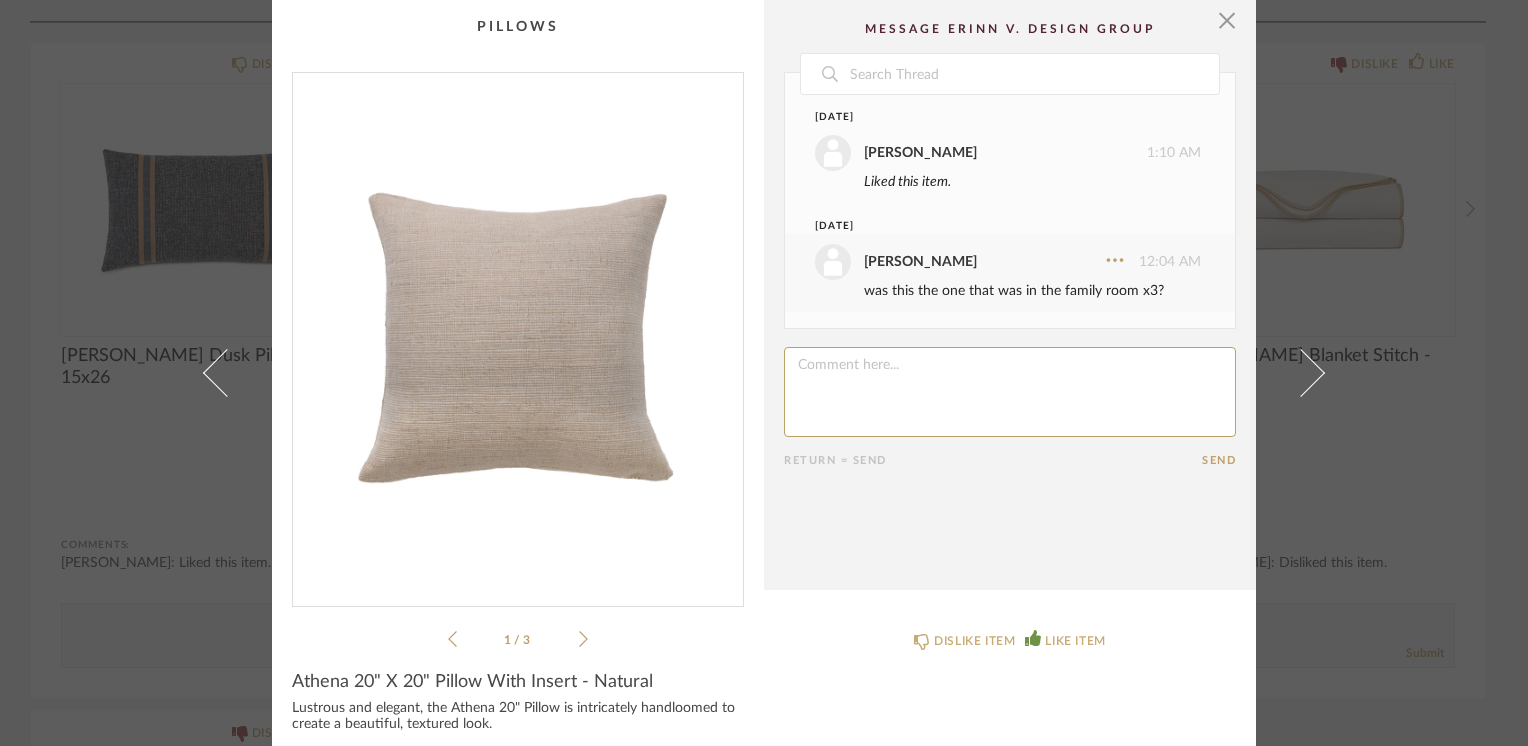 click 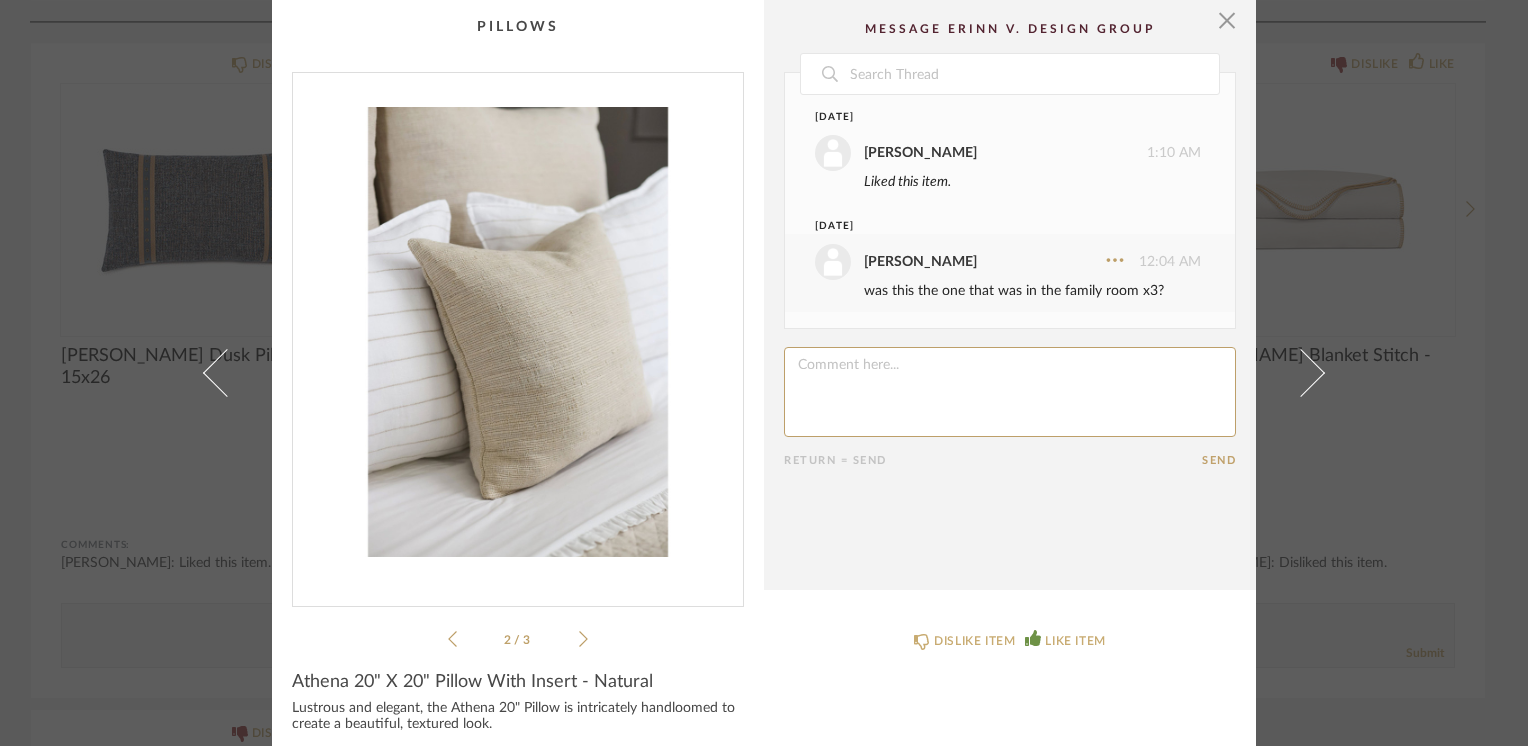 click 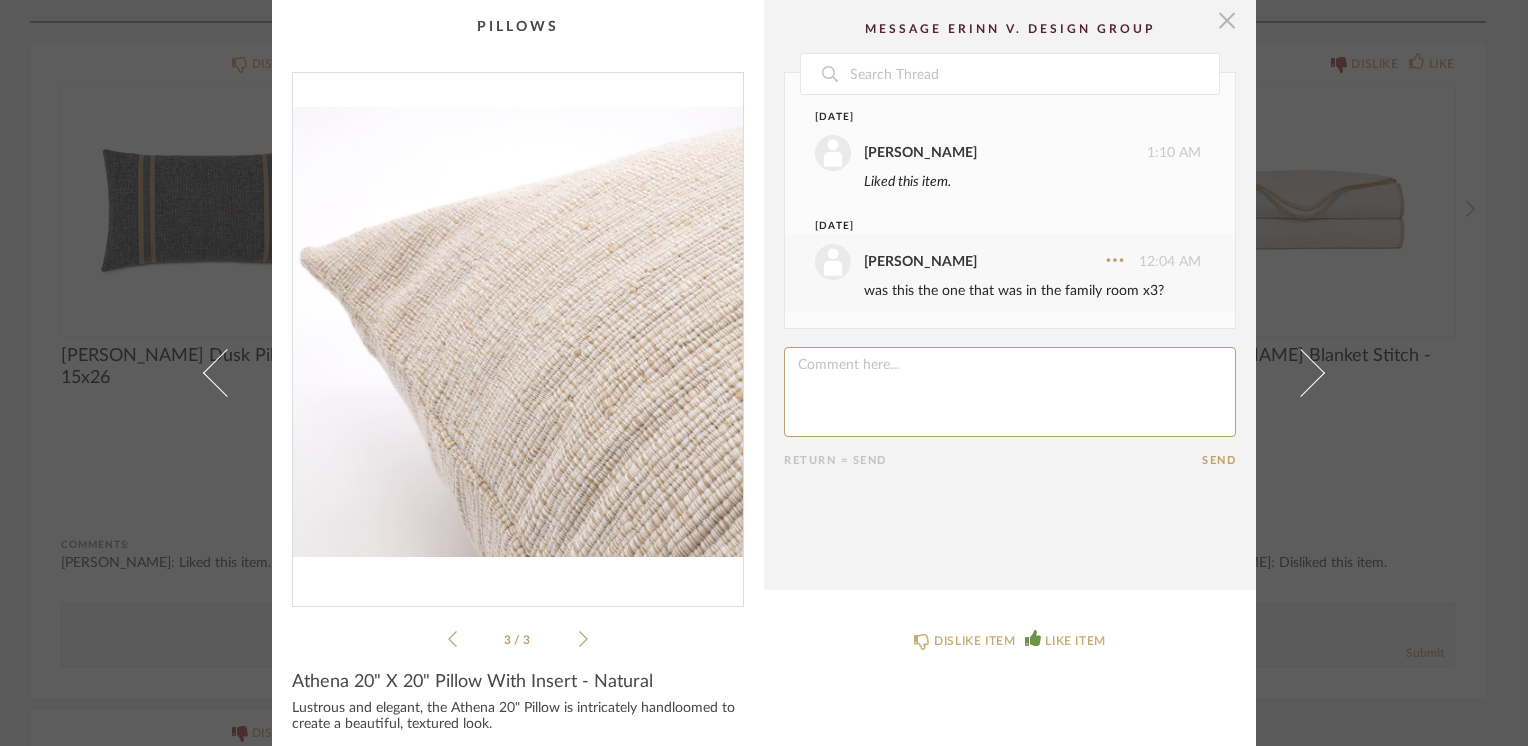 click at bounding box center (1227, 20) 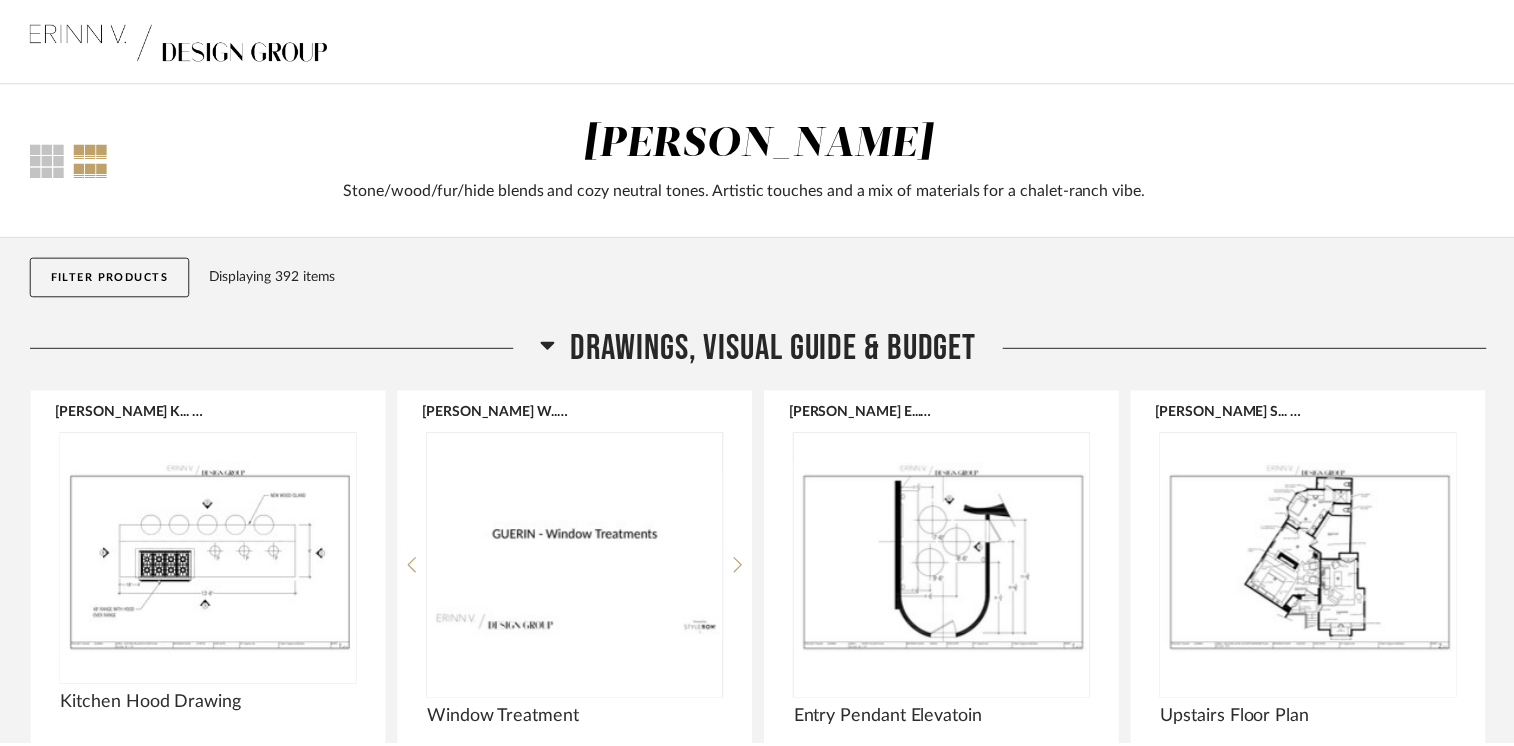 scroll, scrollTop: 27600, scrollLeft: 0, axis: vertical 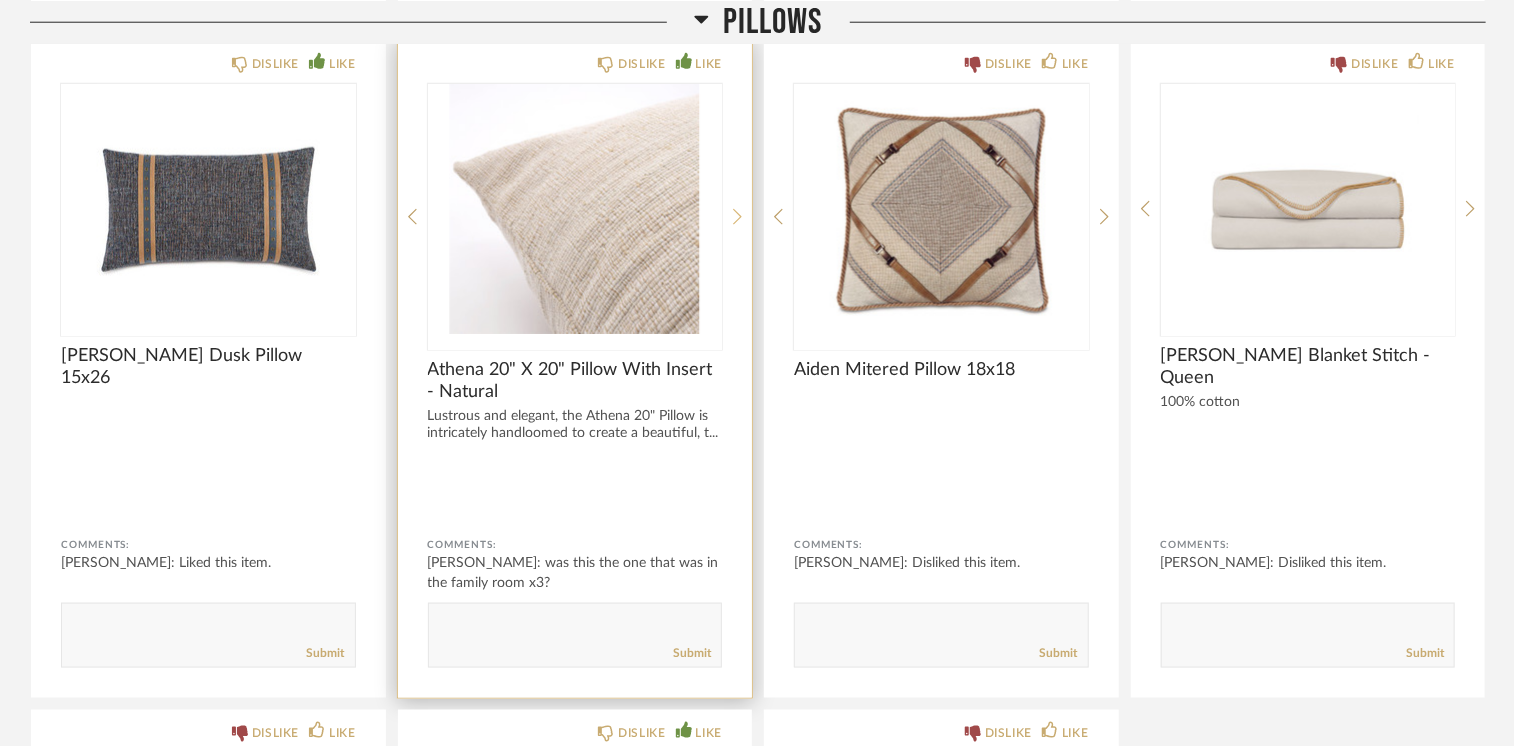 click 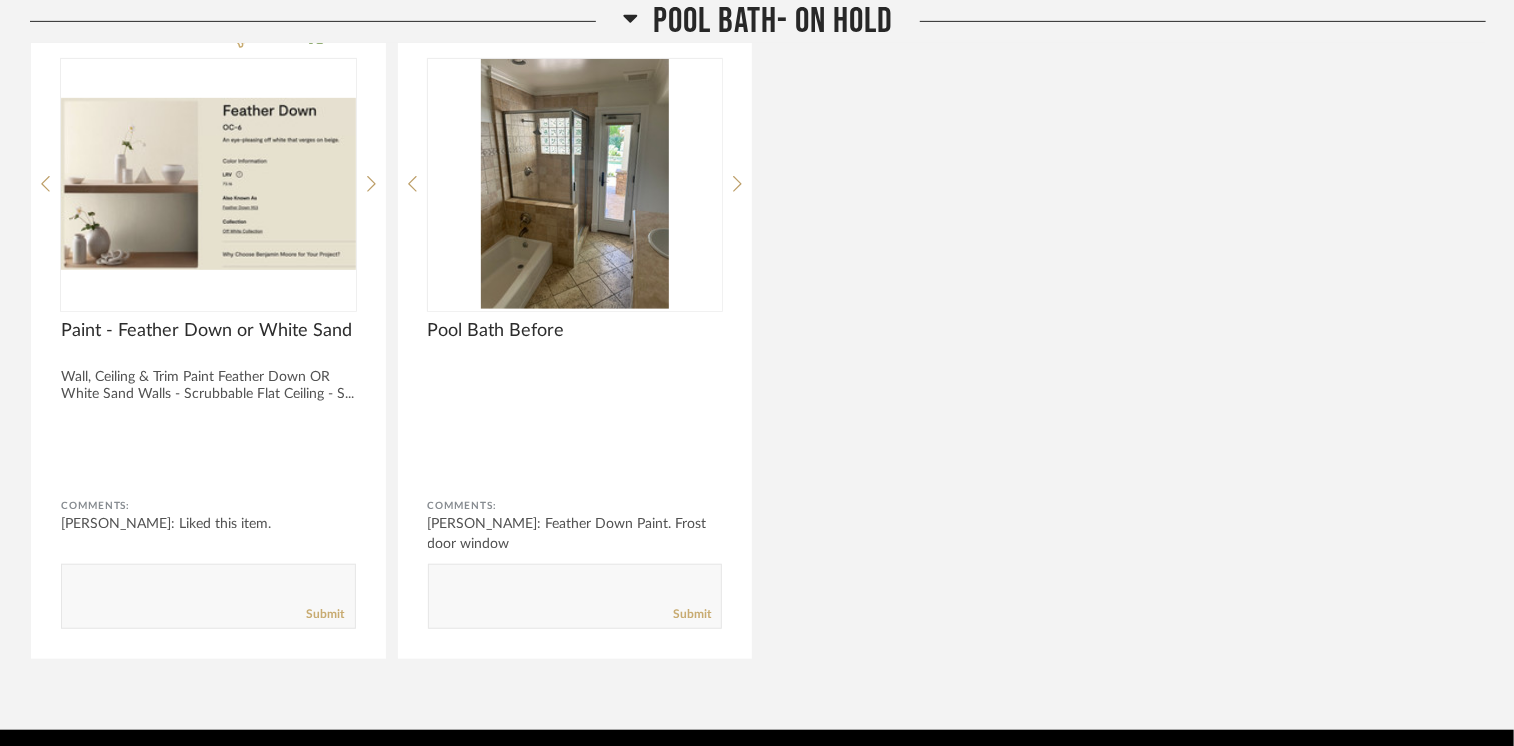 scroll, scrollTop: 30792, scrollLeft: 0, axis: vertical 